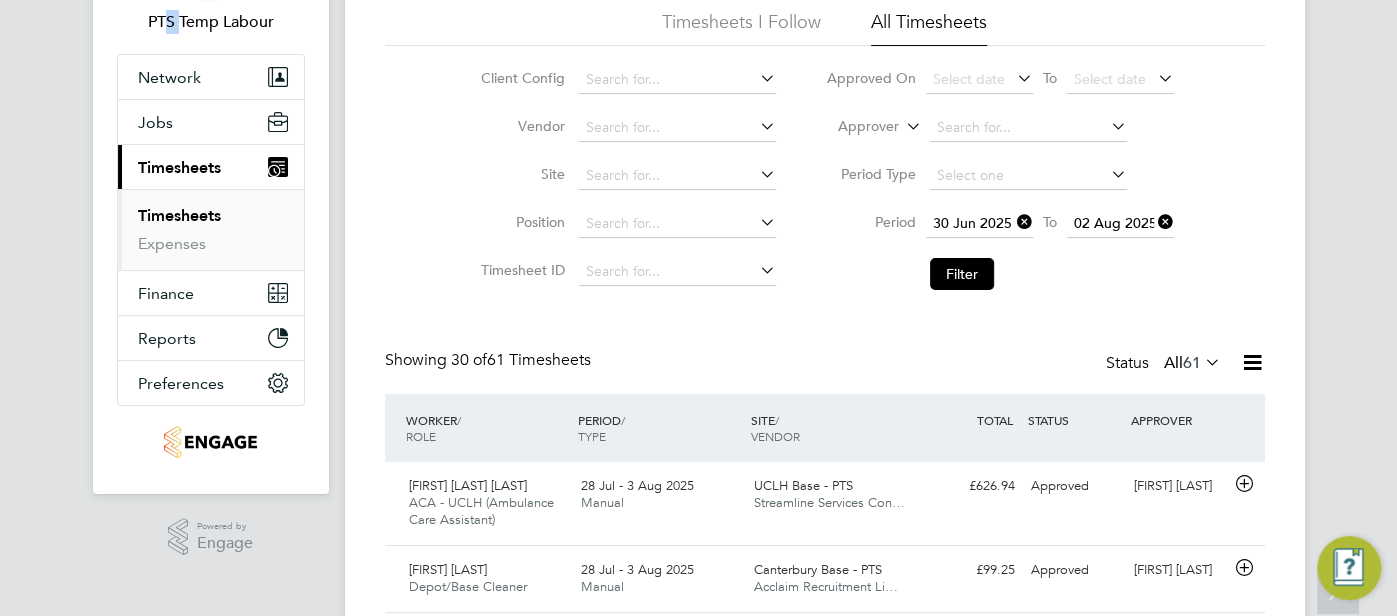 scroll, scrollTop: 138, scrollLeft: 0, axis: vertical 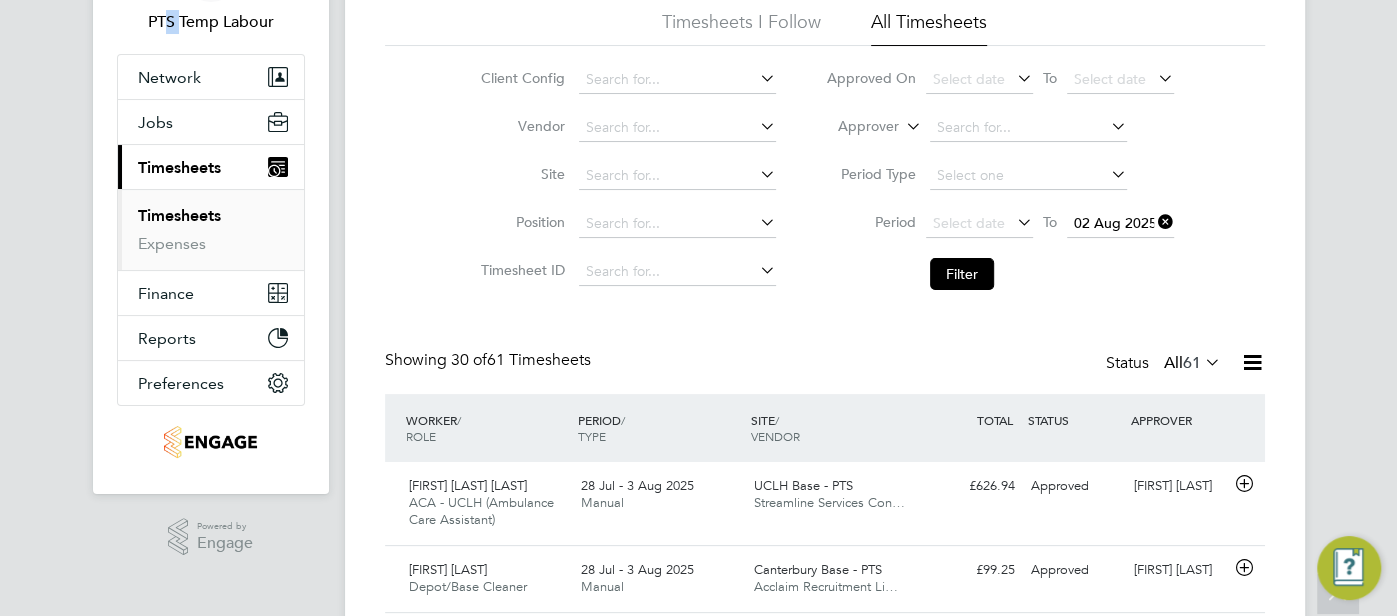 drag, startPoint x: 1156, startPoint y: 215, endPoint x: 958, endPoint y: 255, distance: 202 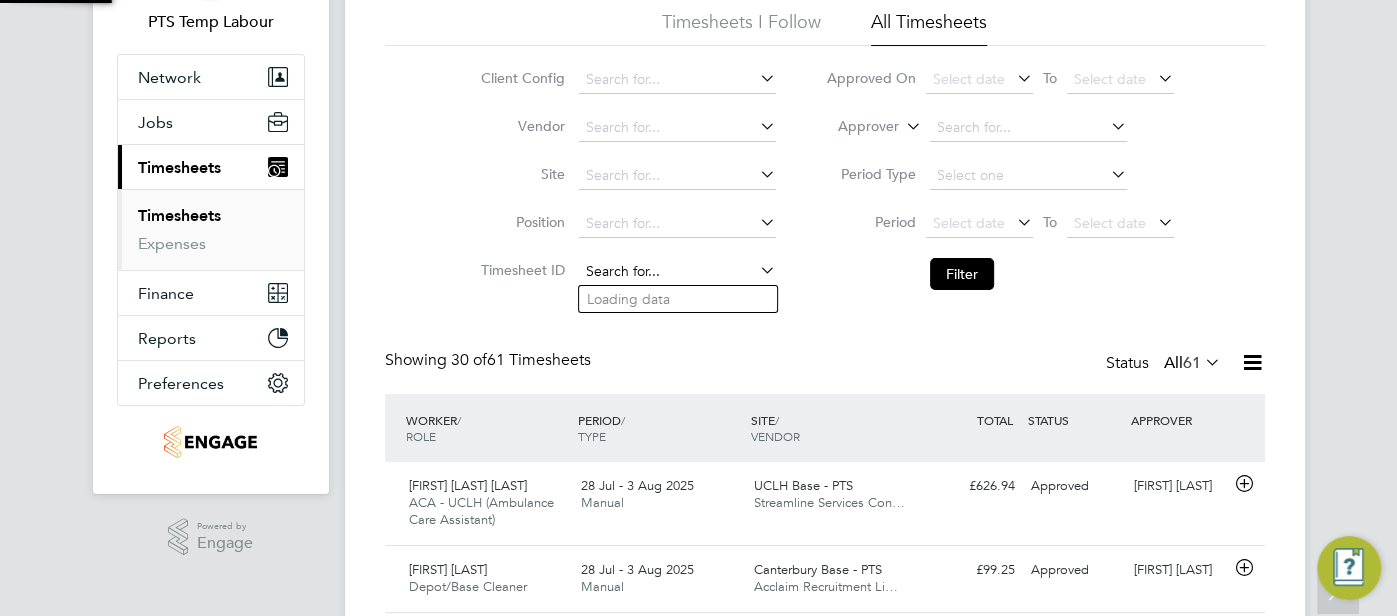 click 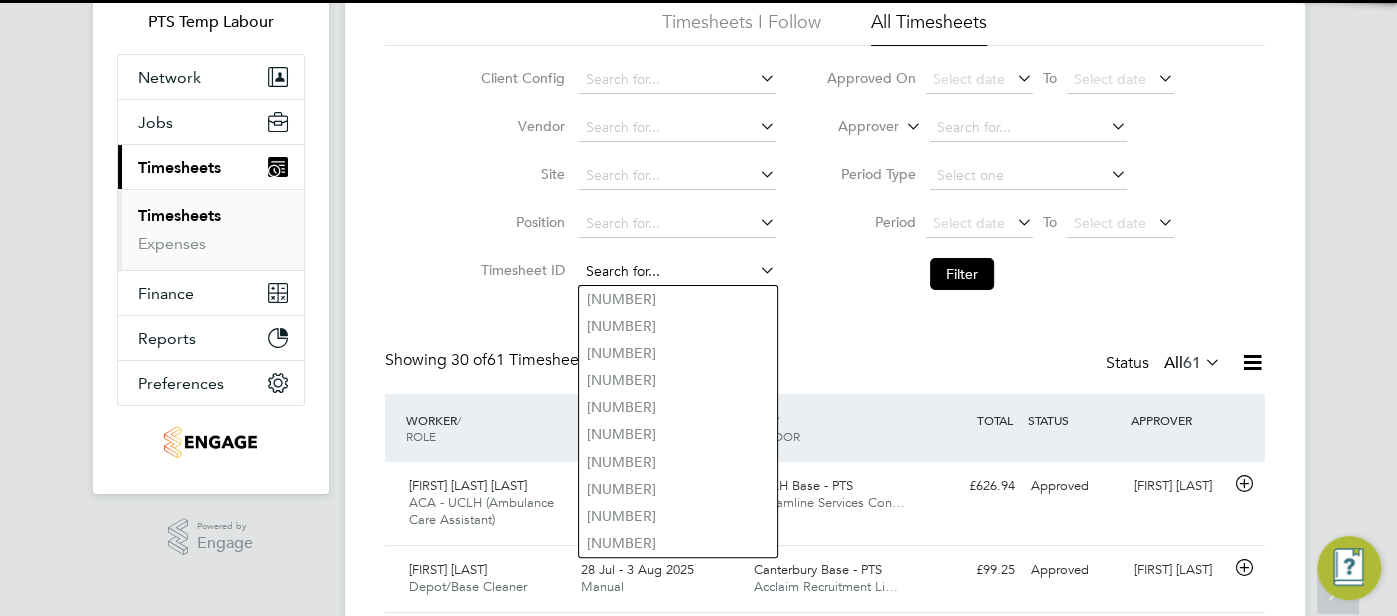 paste on "1708374" 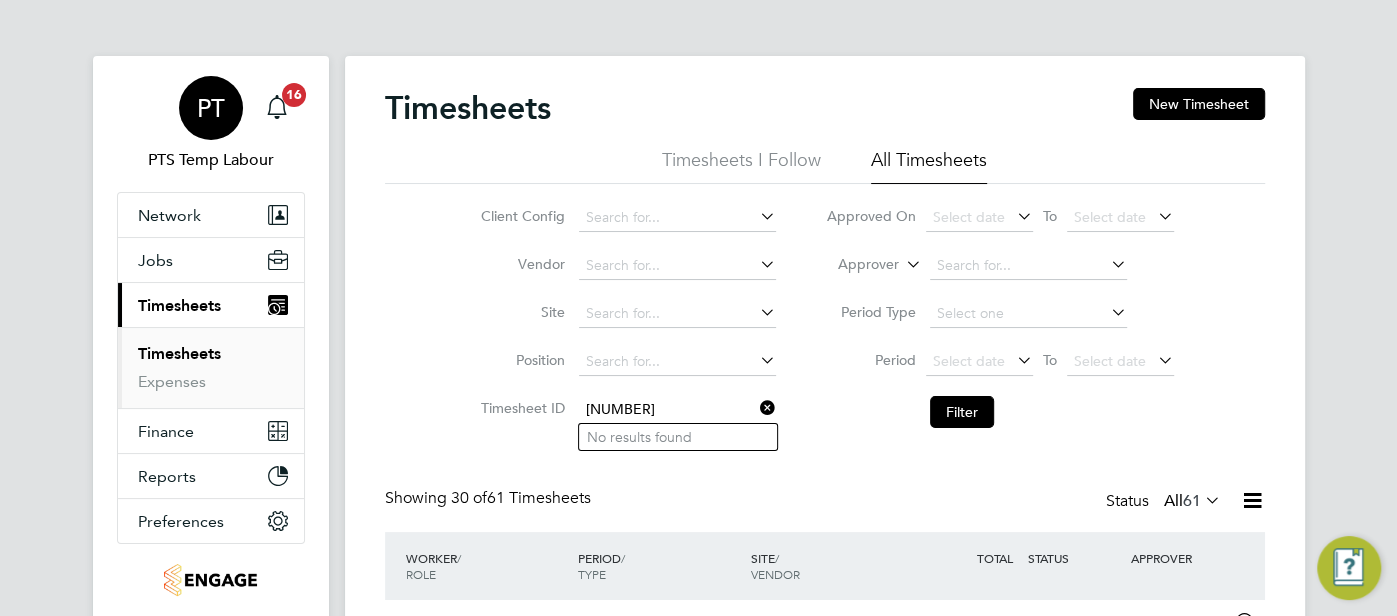 type on "1708374" 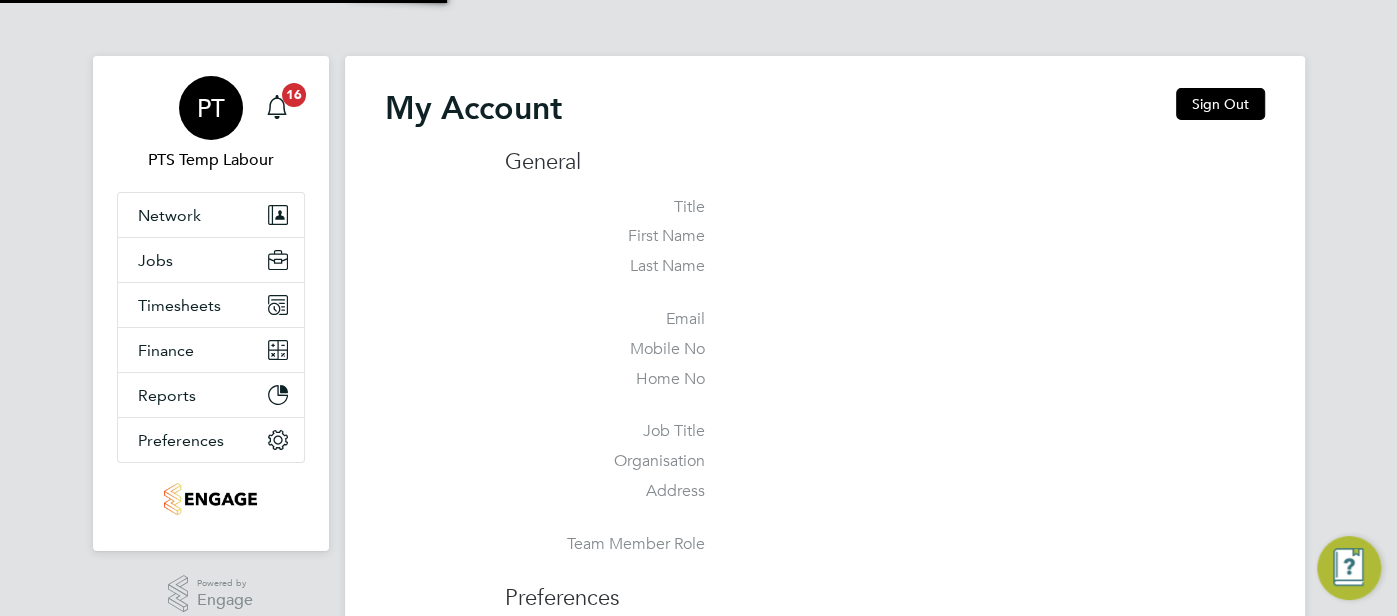 type on "pts.templabour@uk.g4s.com" 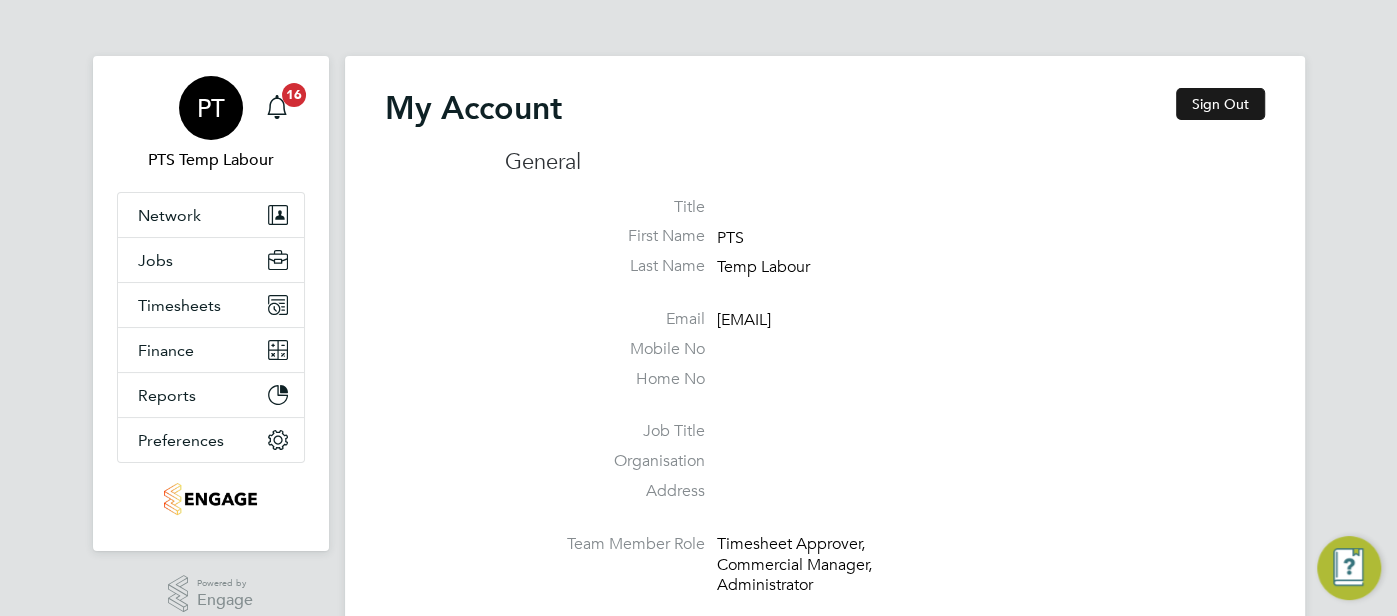 click on "Sign Out" at bounding box center [1220, 104] 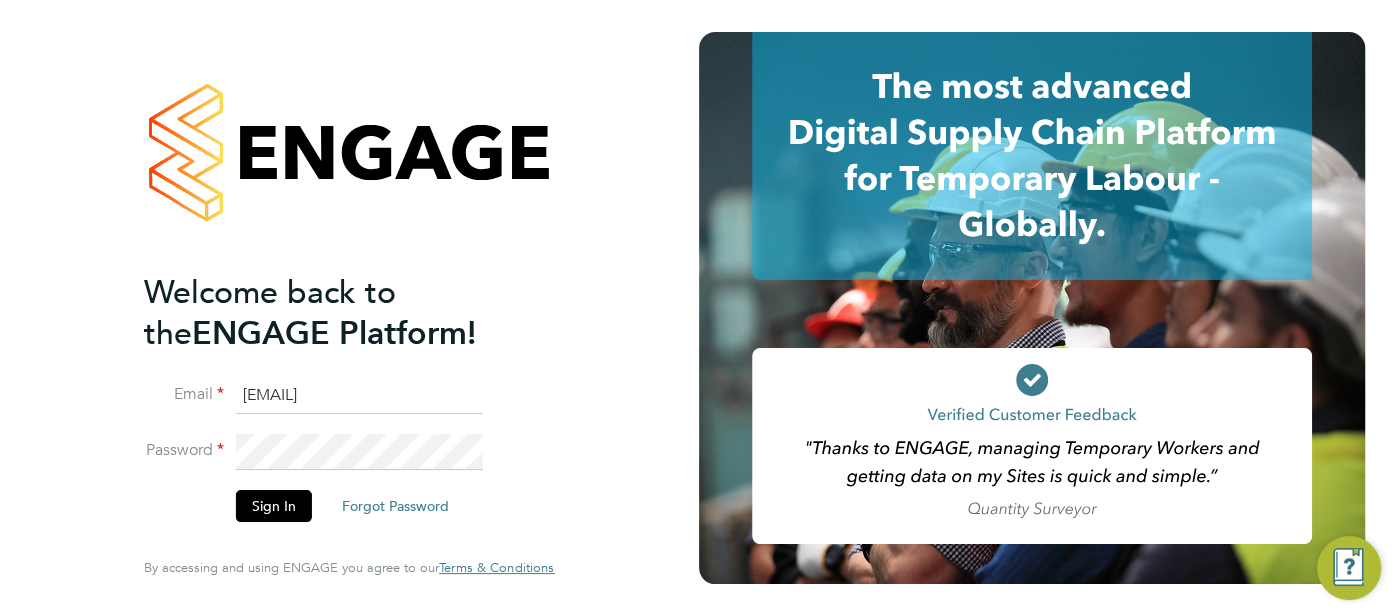 drag, startPoint x: 451, startPoint y: 395, endPoint x: 245, endPoint y: 395, distance: 206 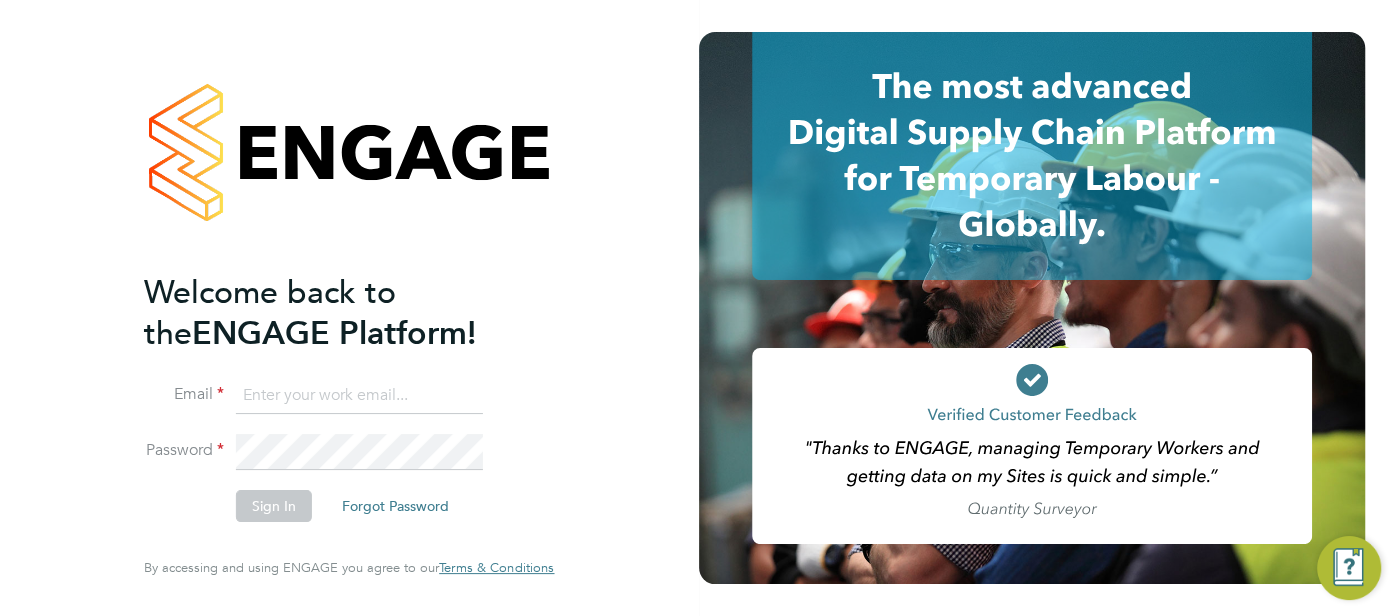 type on "cjs.health@uk.g4s.com" 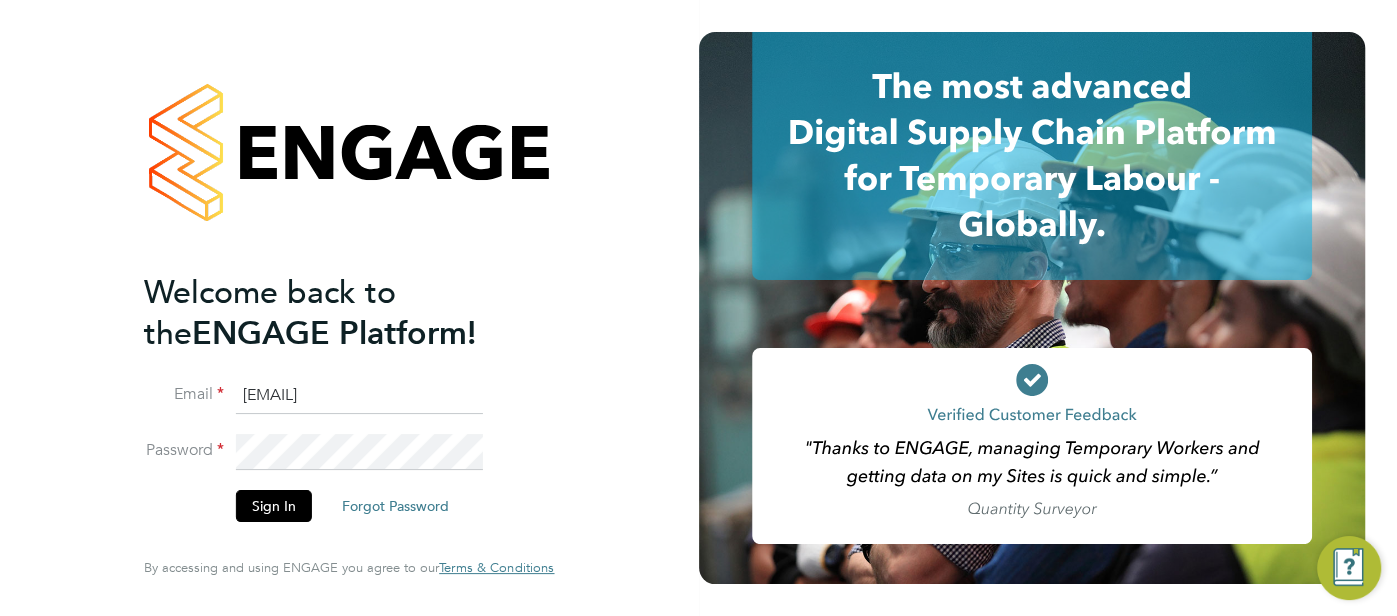 drag, startPoint x: 249, startPoint y: 512, endPoint x: 300, endPoint y: 498, distance: 52.886673 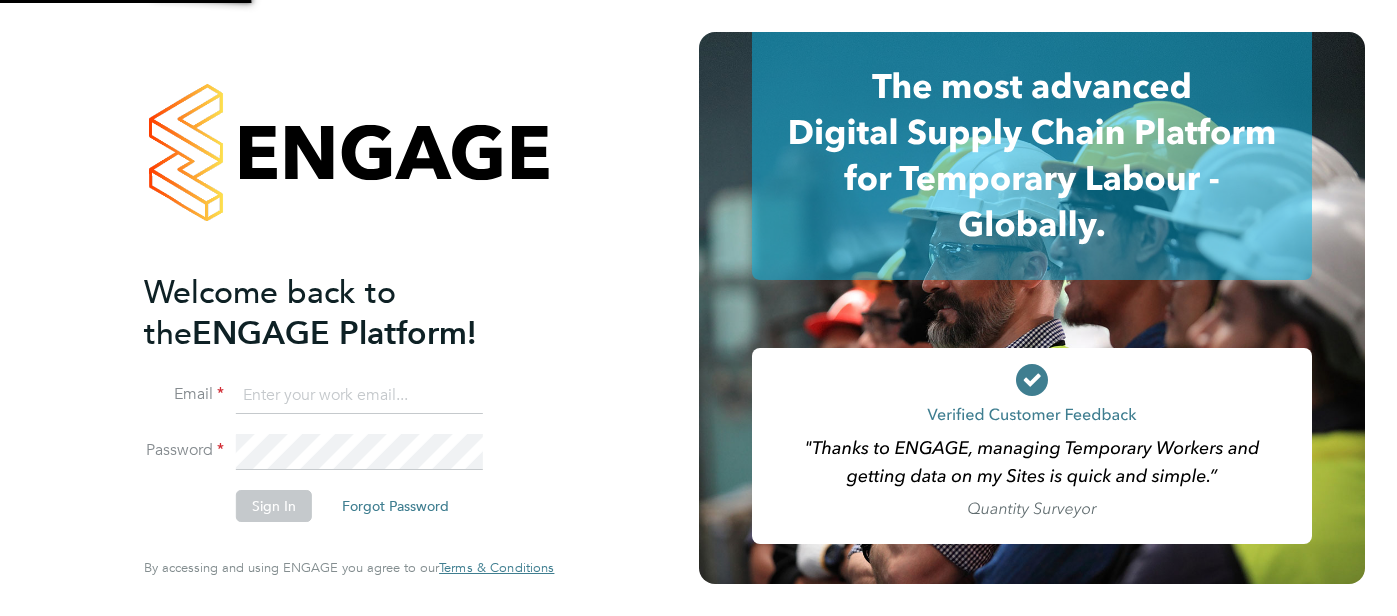 scroll, scrollTop: 0, scrollLeft: 0, axis: both 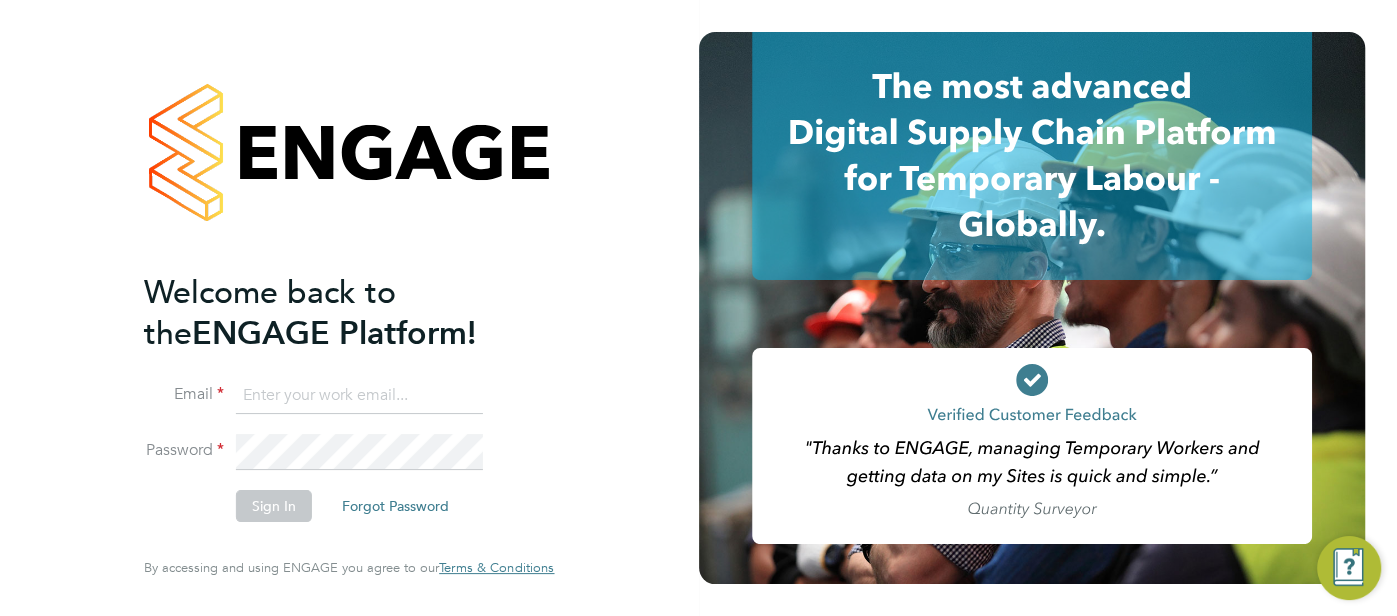 type on "[EMAIL]" 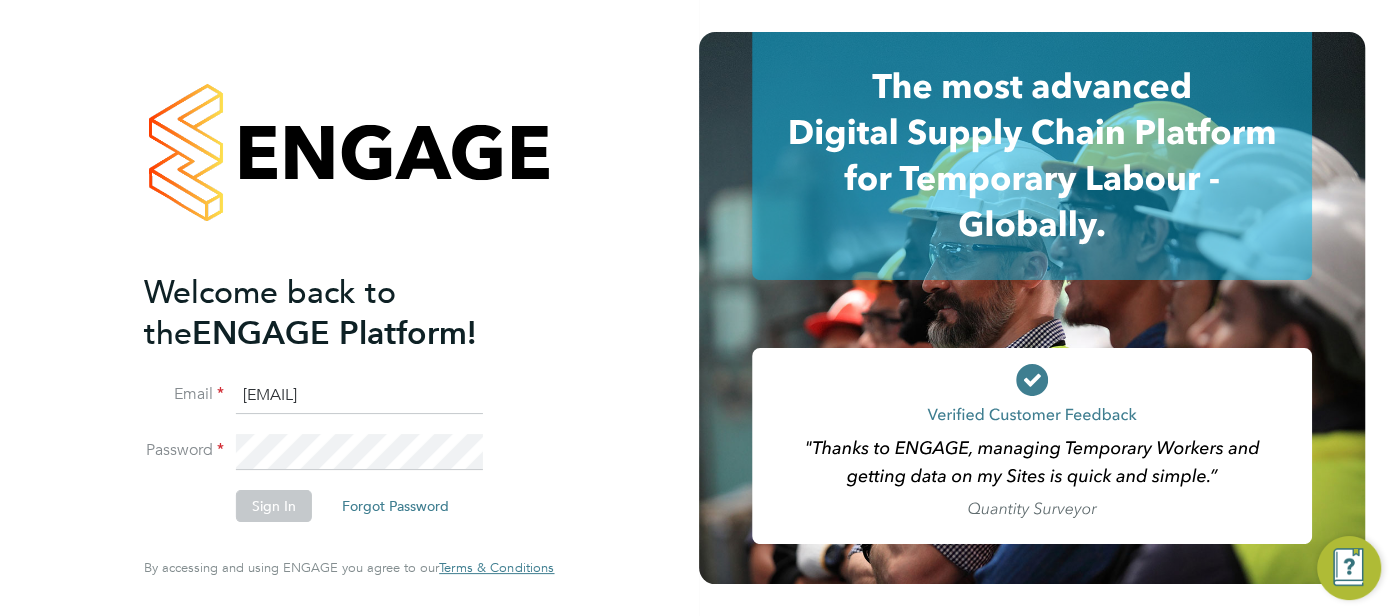 click on "Sign In" 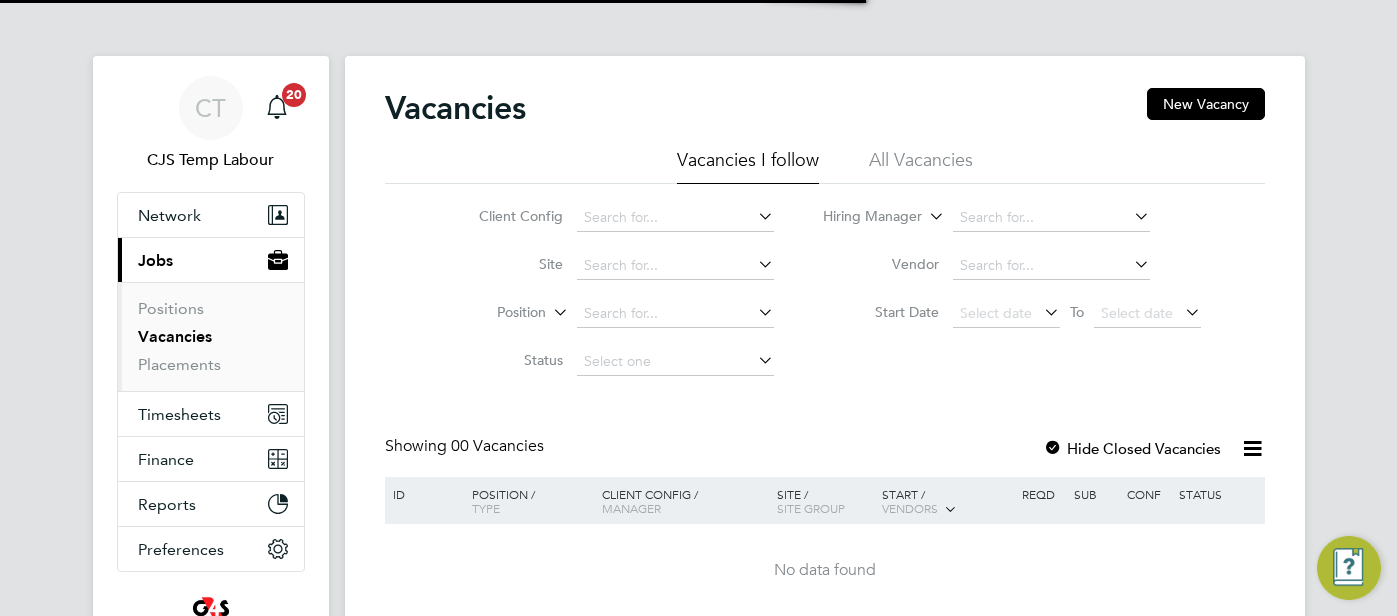 scroll, scrollTop: 0, scrollLeft: 0, axis: both 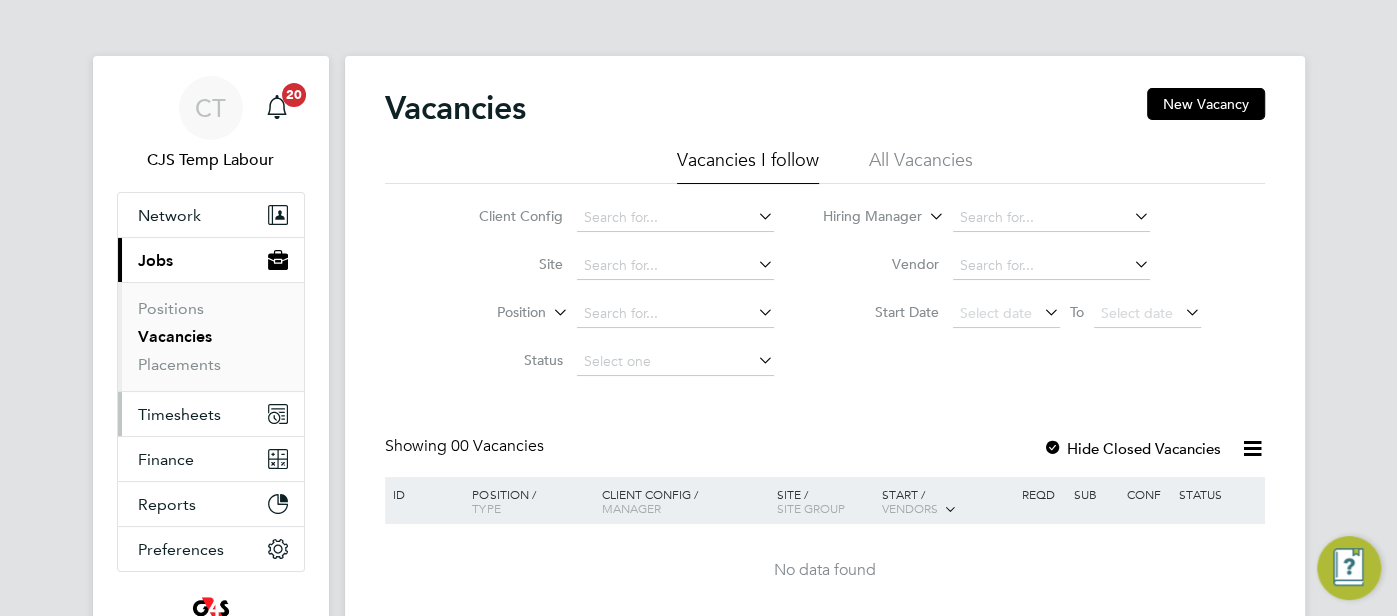 click on "Timesheets" at bounding box center [179, 414] 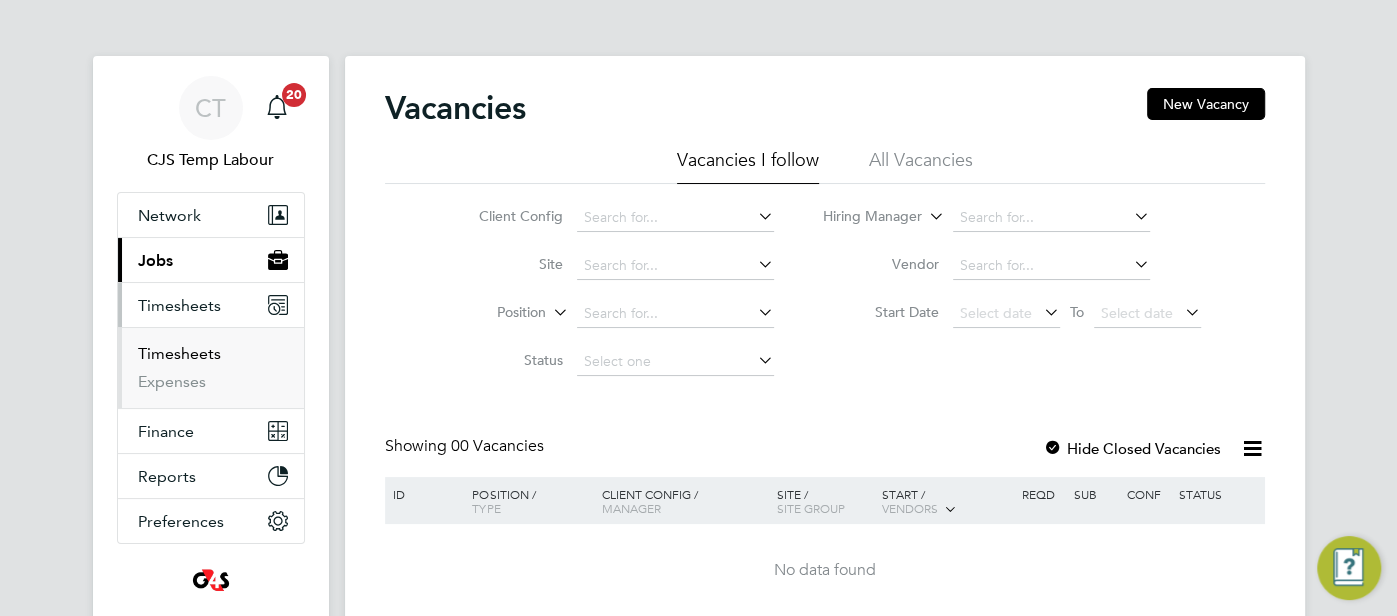 click on "Timesheets" at bounding box center [179, 353] 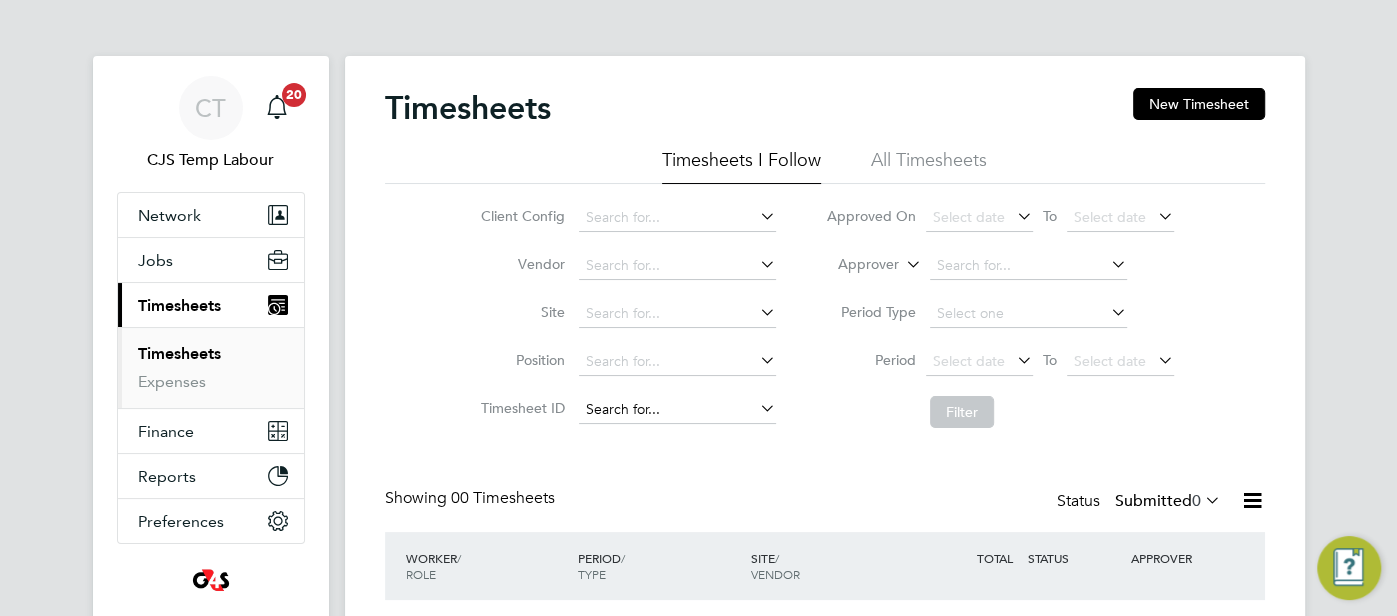 click 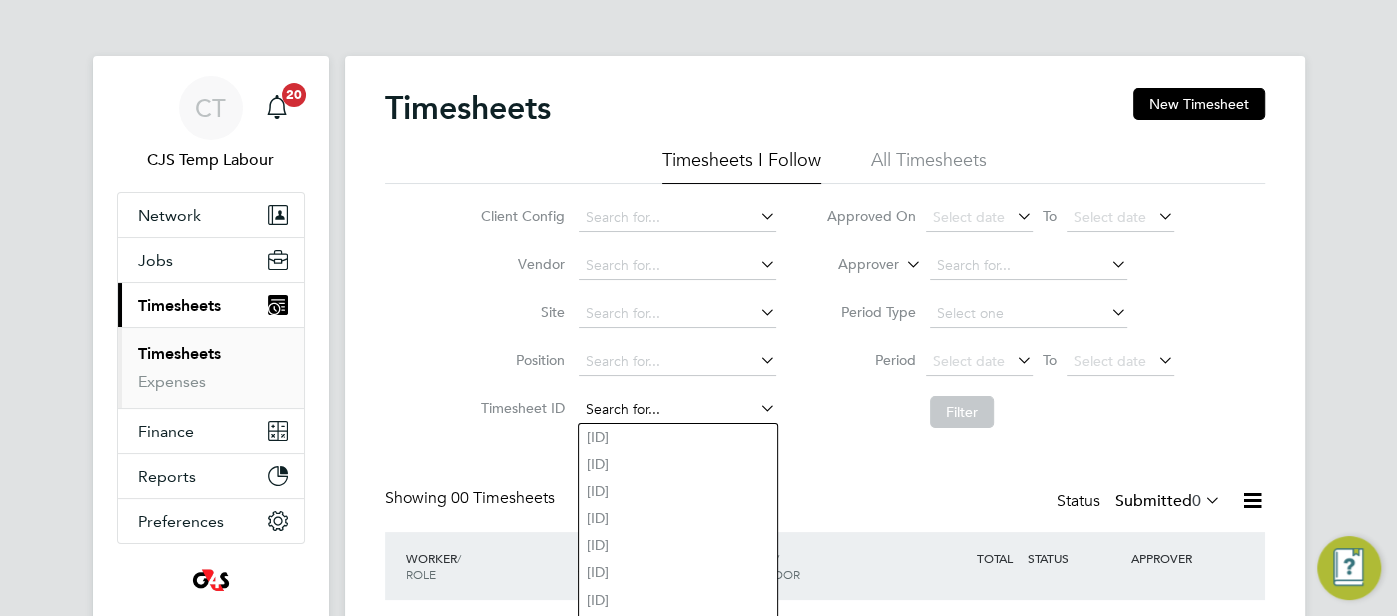 paste on "1708374" 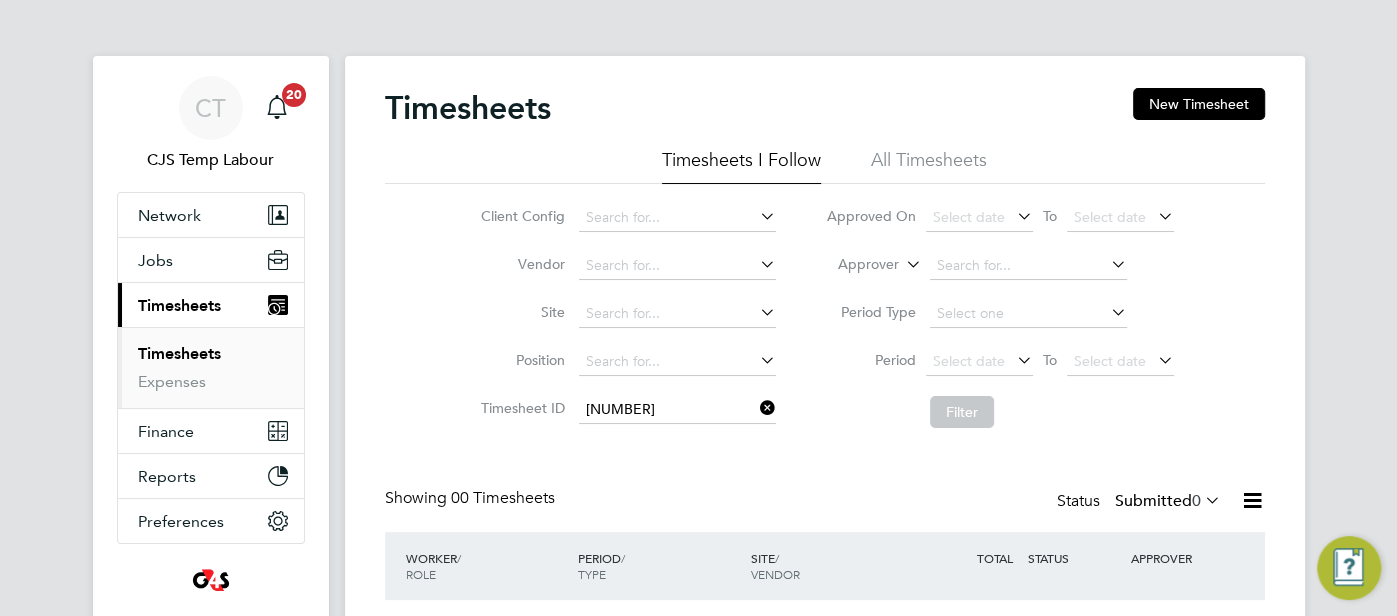 click on "1708374" 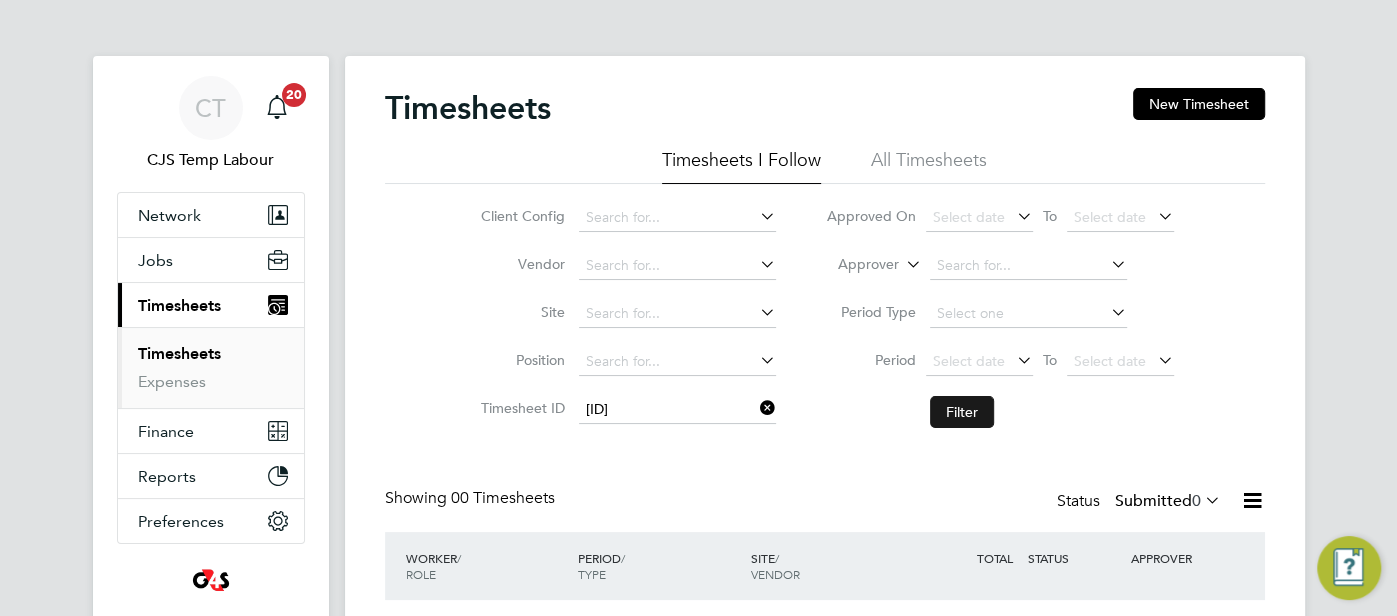 click on "Filter" 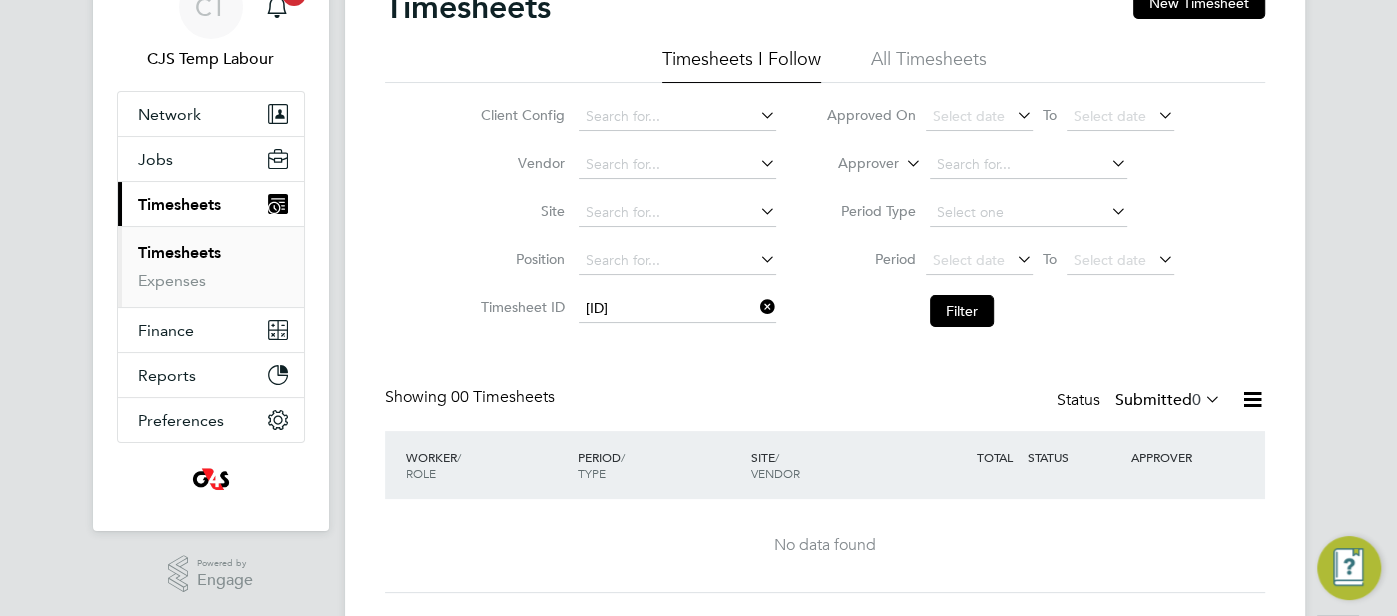 scroll, scrollTop: 112, scrollLeft: 0, axis: vertical 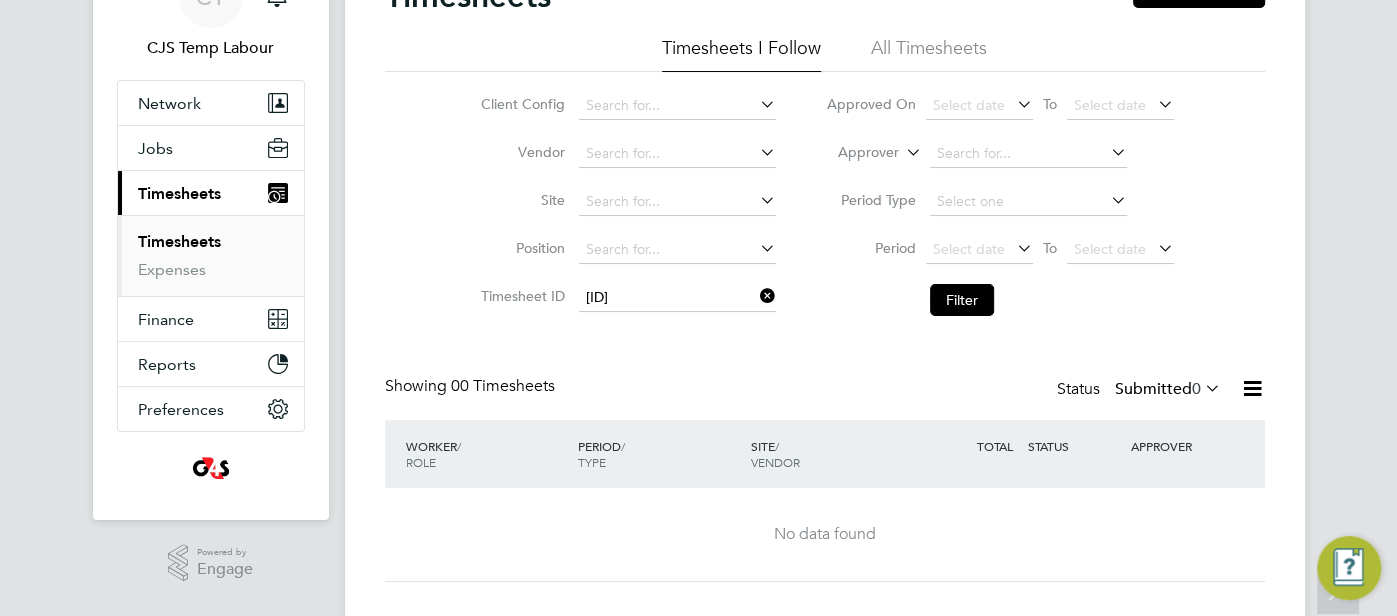 click 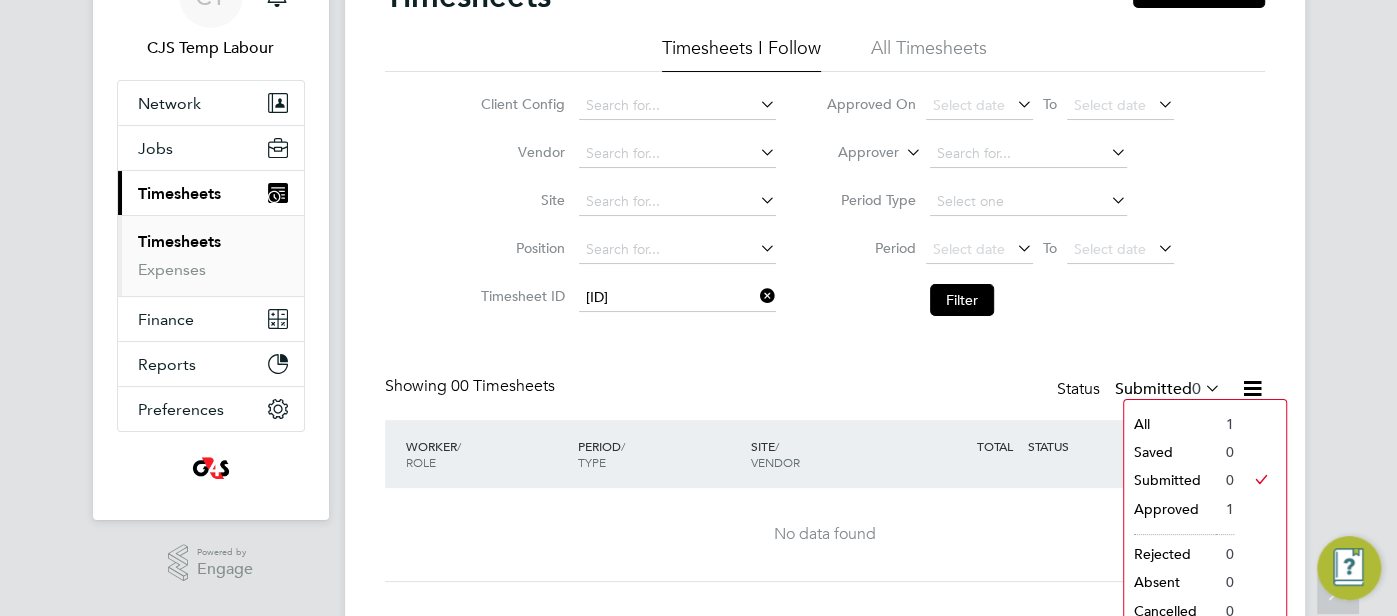 click on "All" 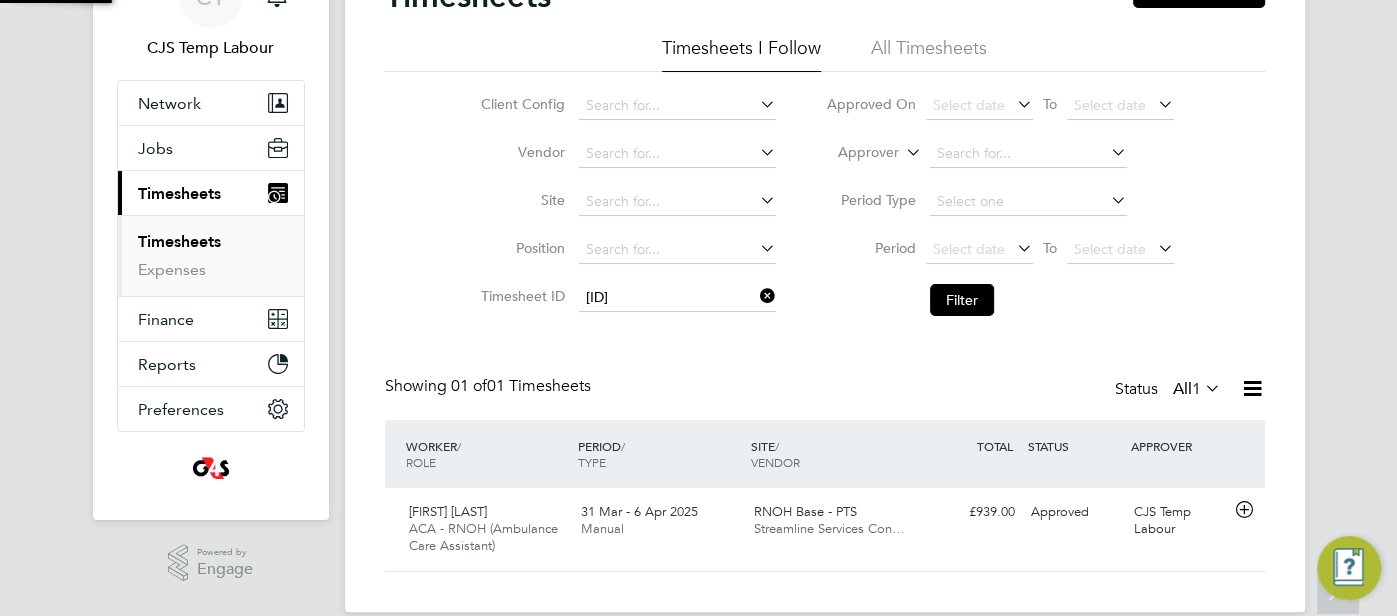 scroll, scrollTop: 10, scrollLeft: 10, axis: both 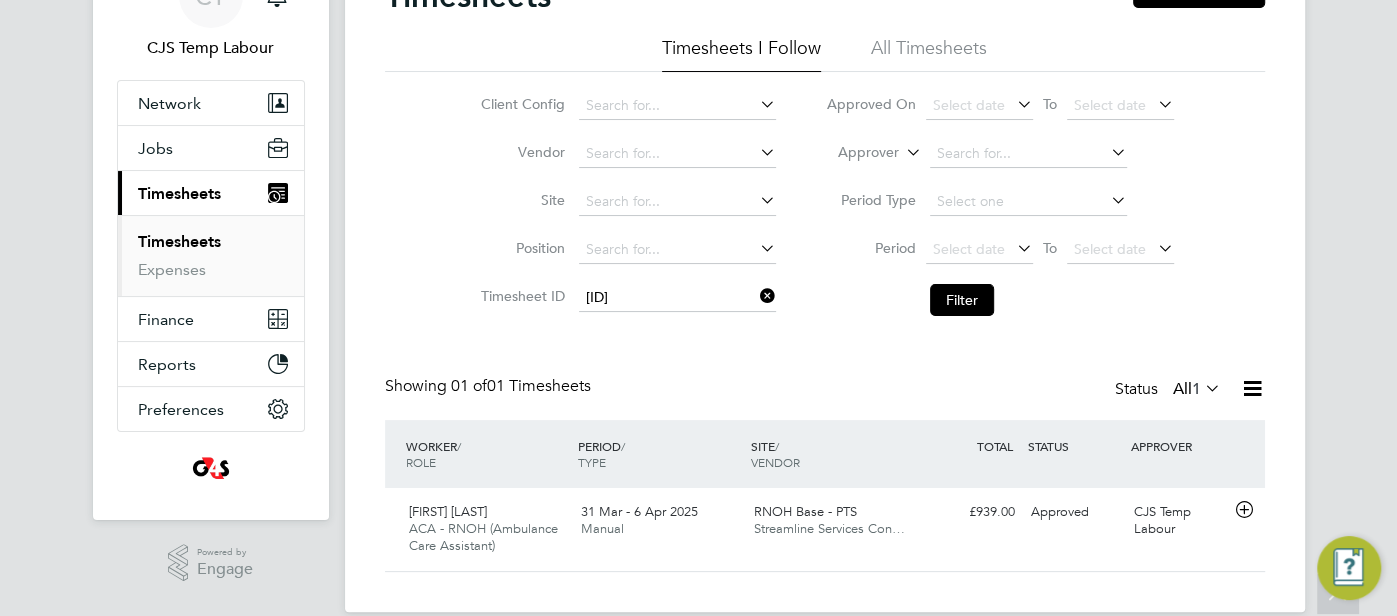 type 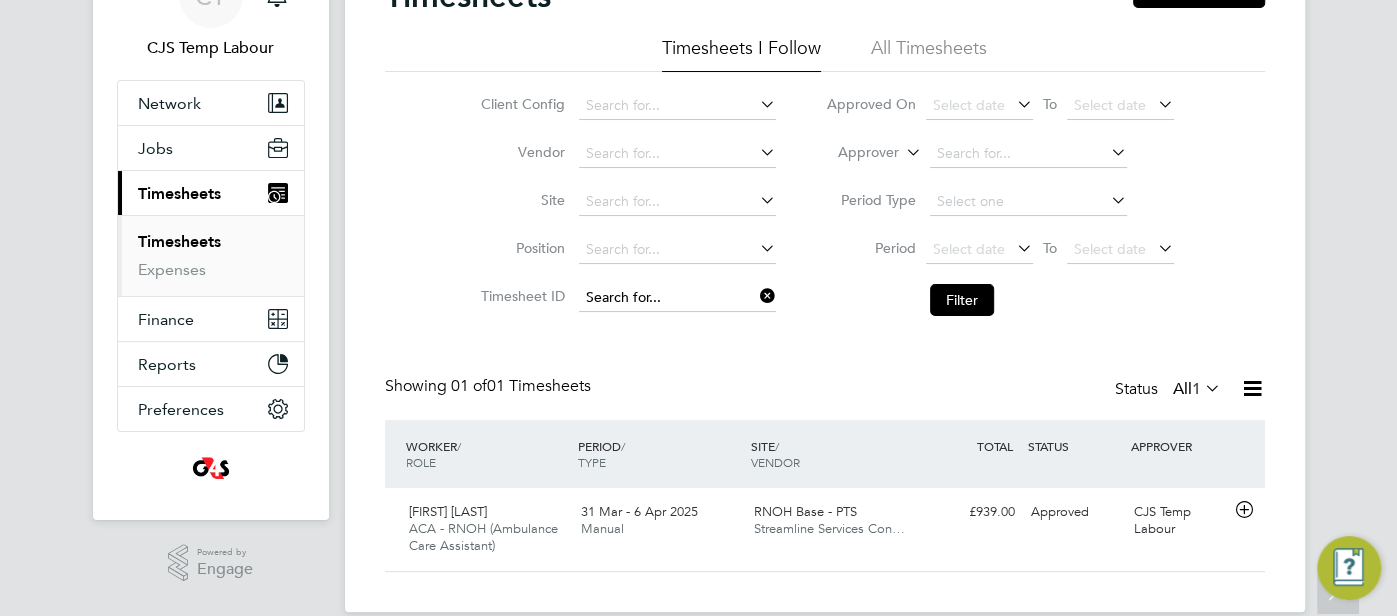 click 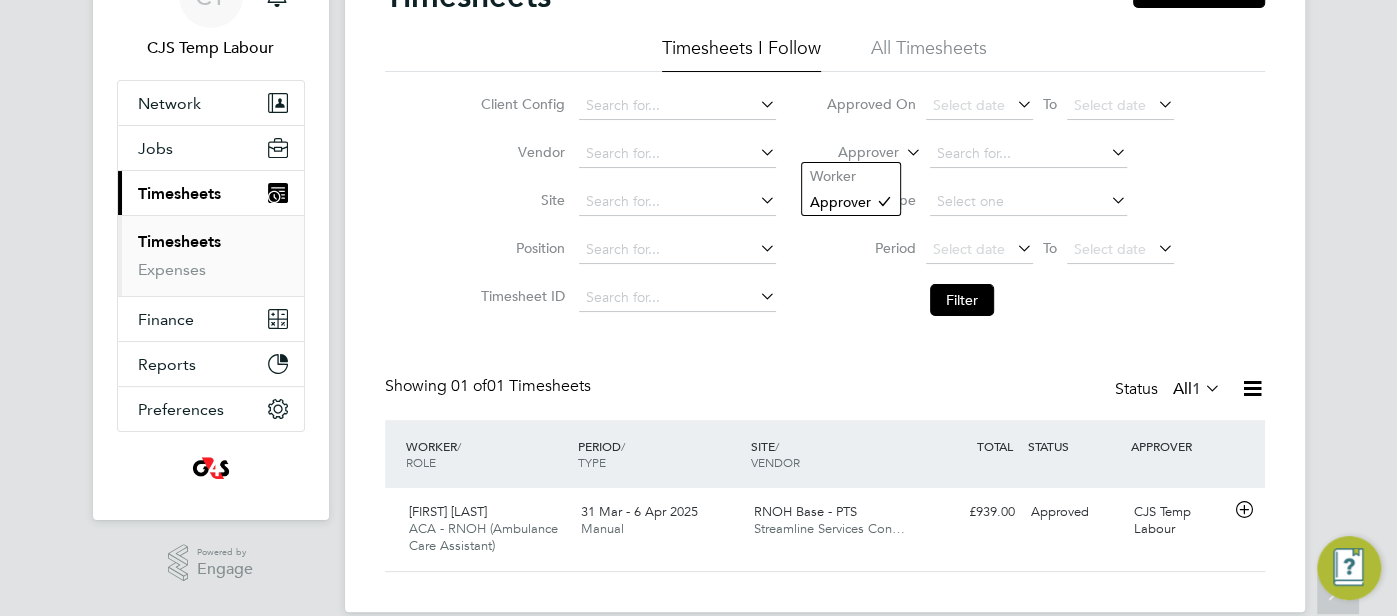 click 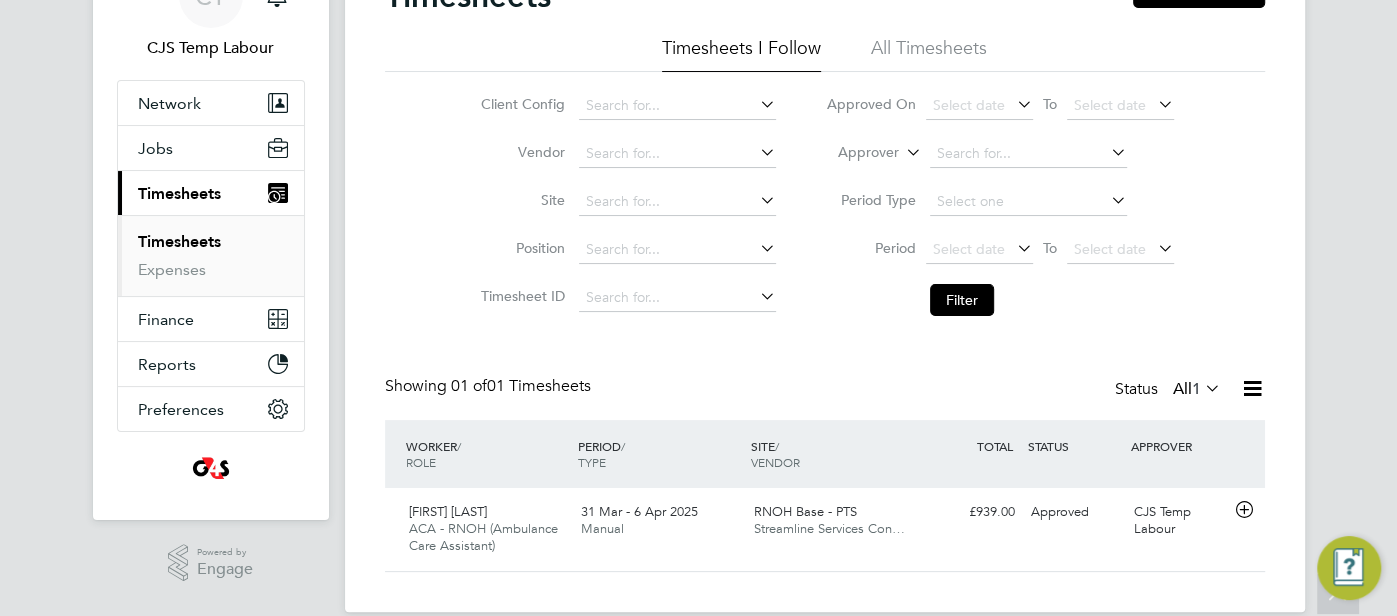click on "Worker" 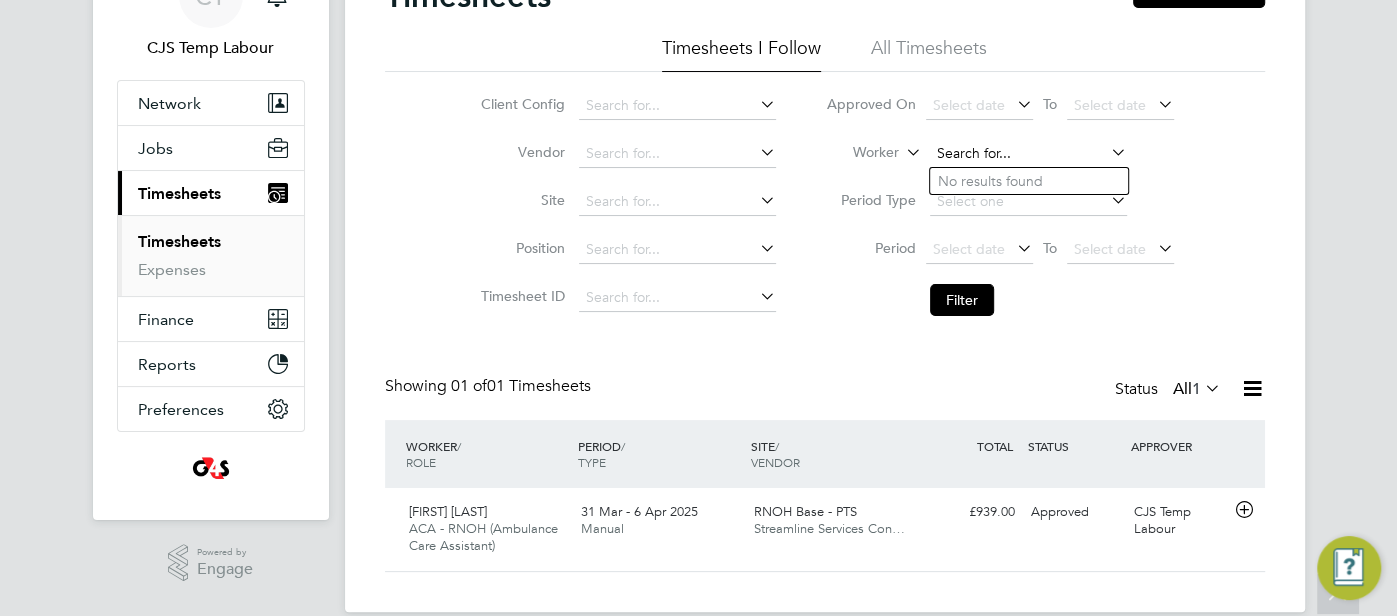 click 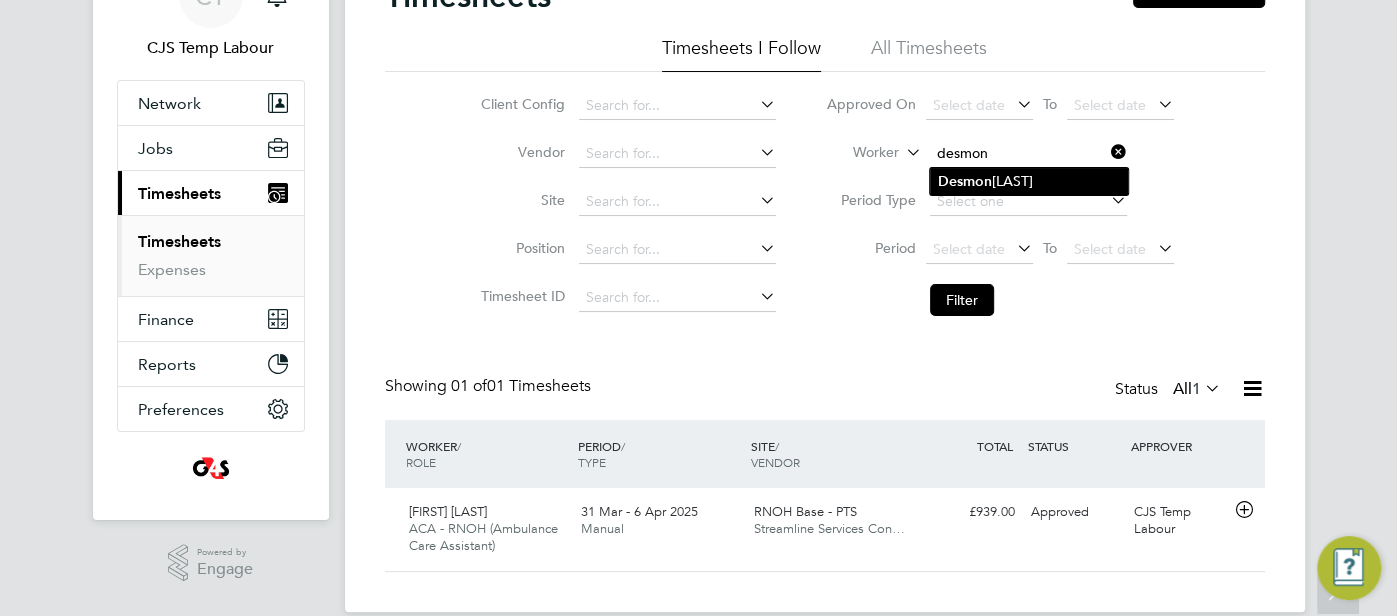 click on "Desmon" 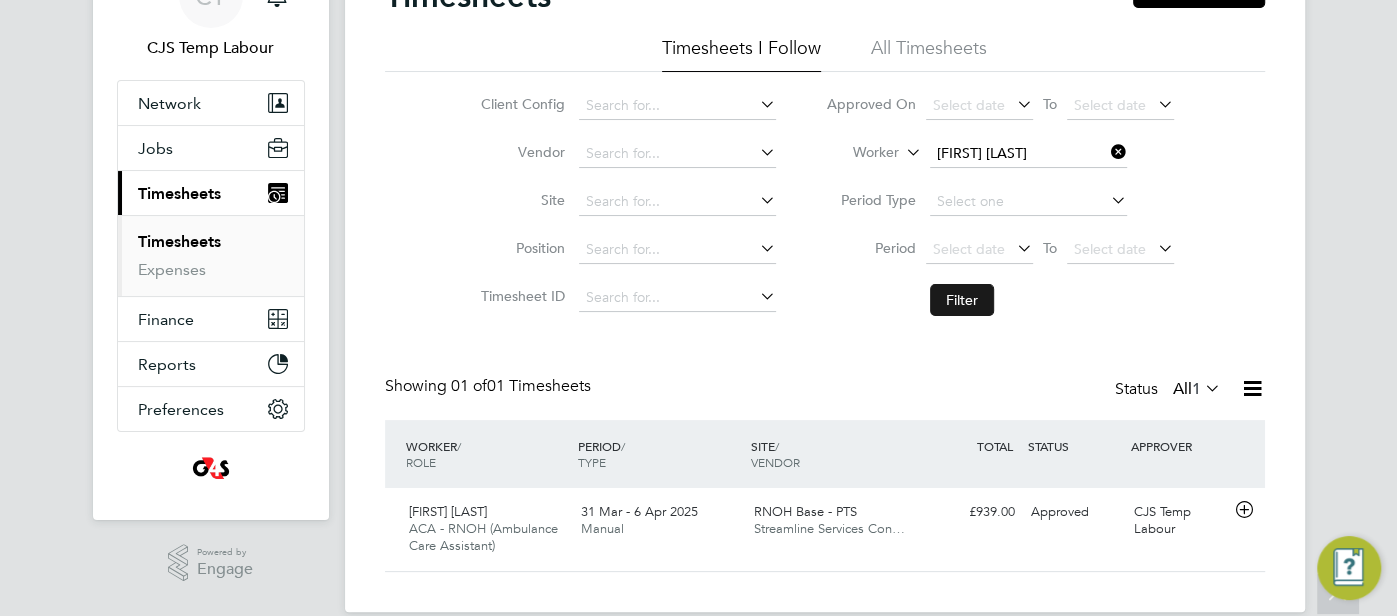 click on "Filter" 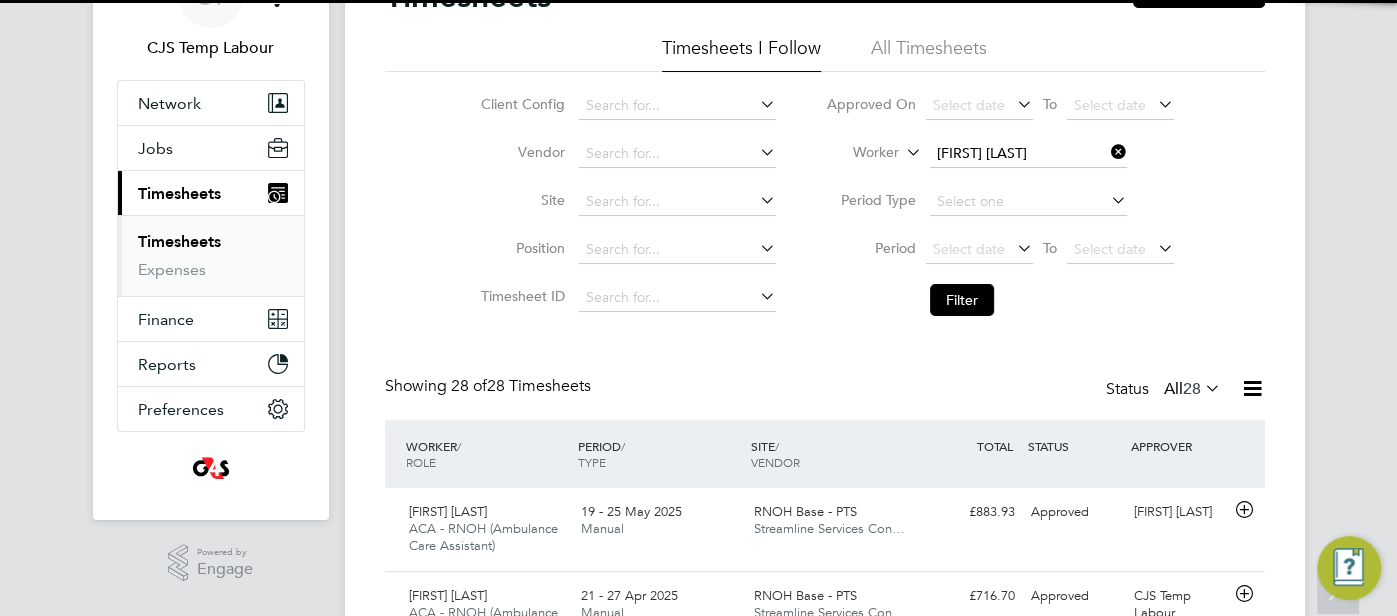 scroll, scrollTop: 10, scrollLeft: 10, axis: both 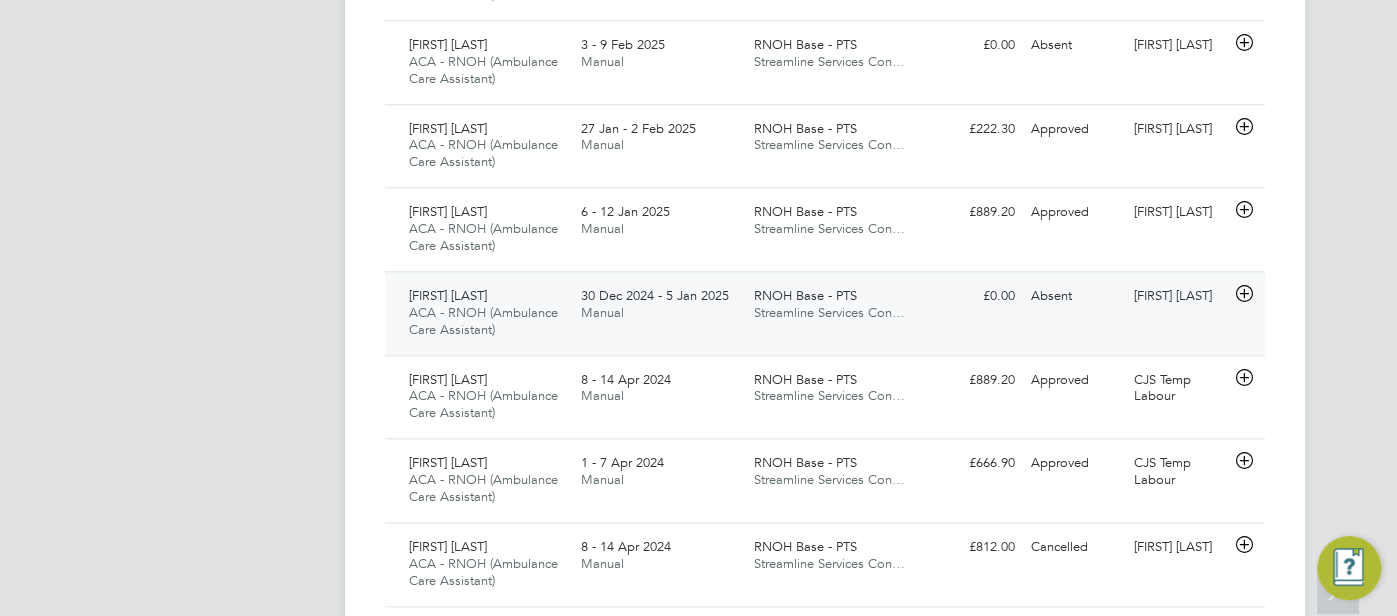 click on "£0.00 Absent" 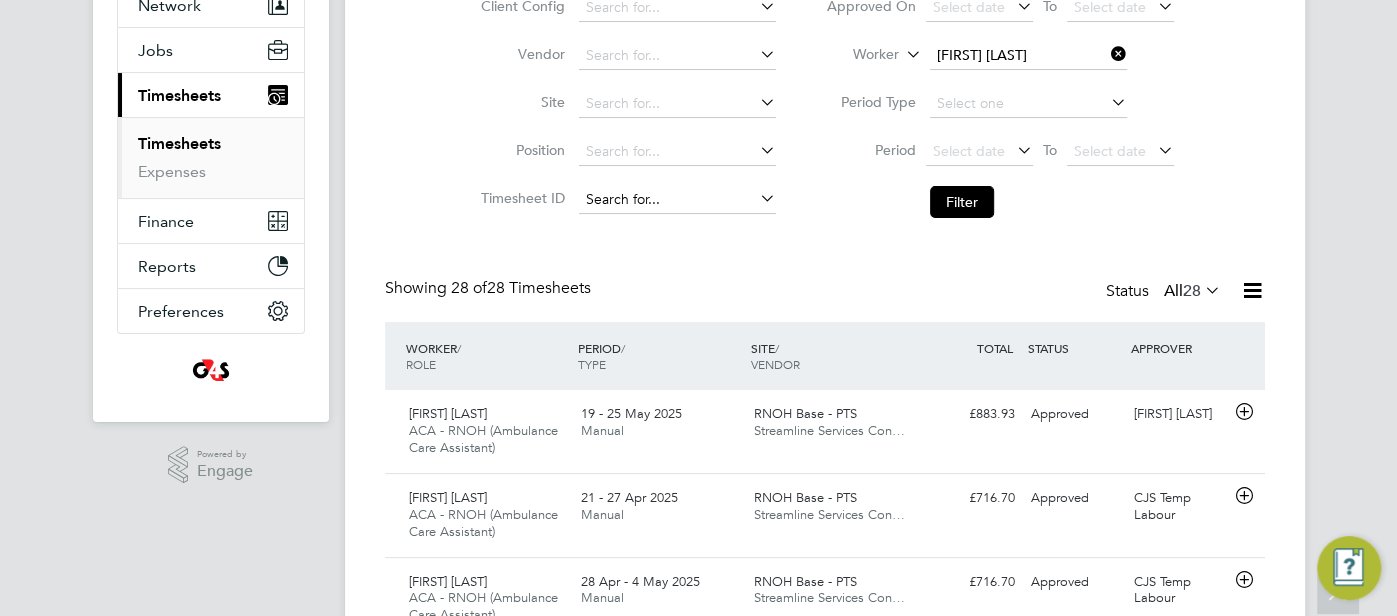 click 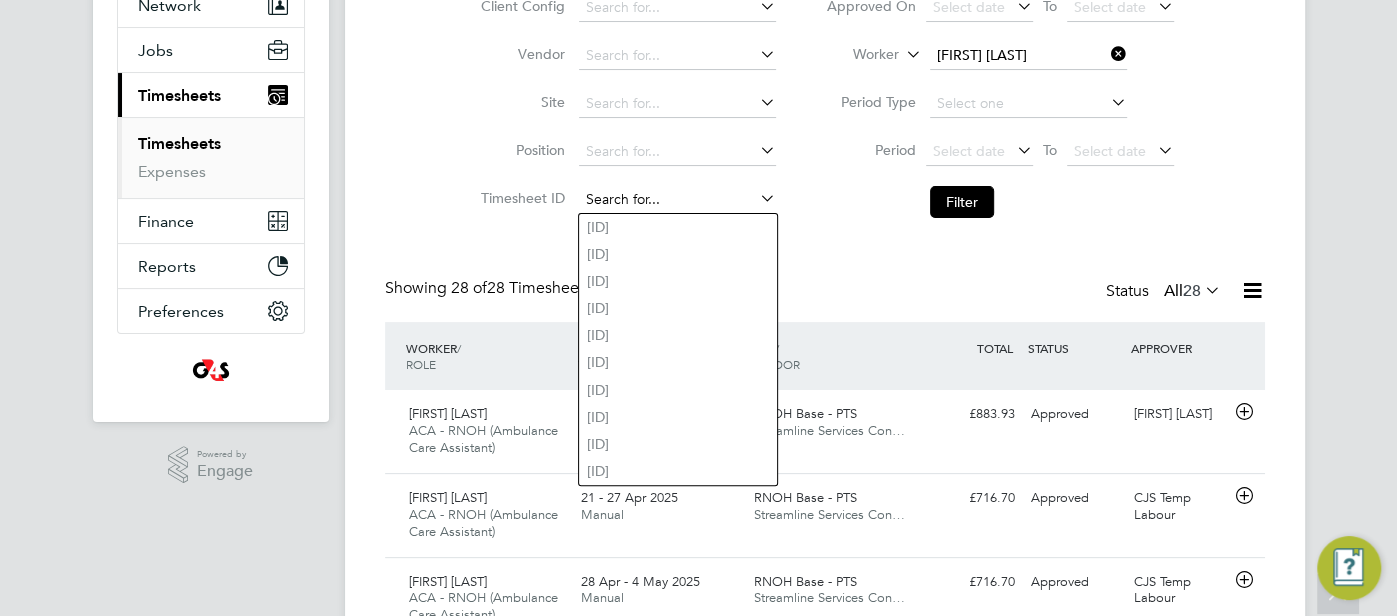 paste on "1628811" 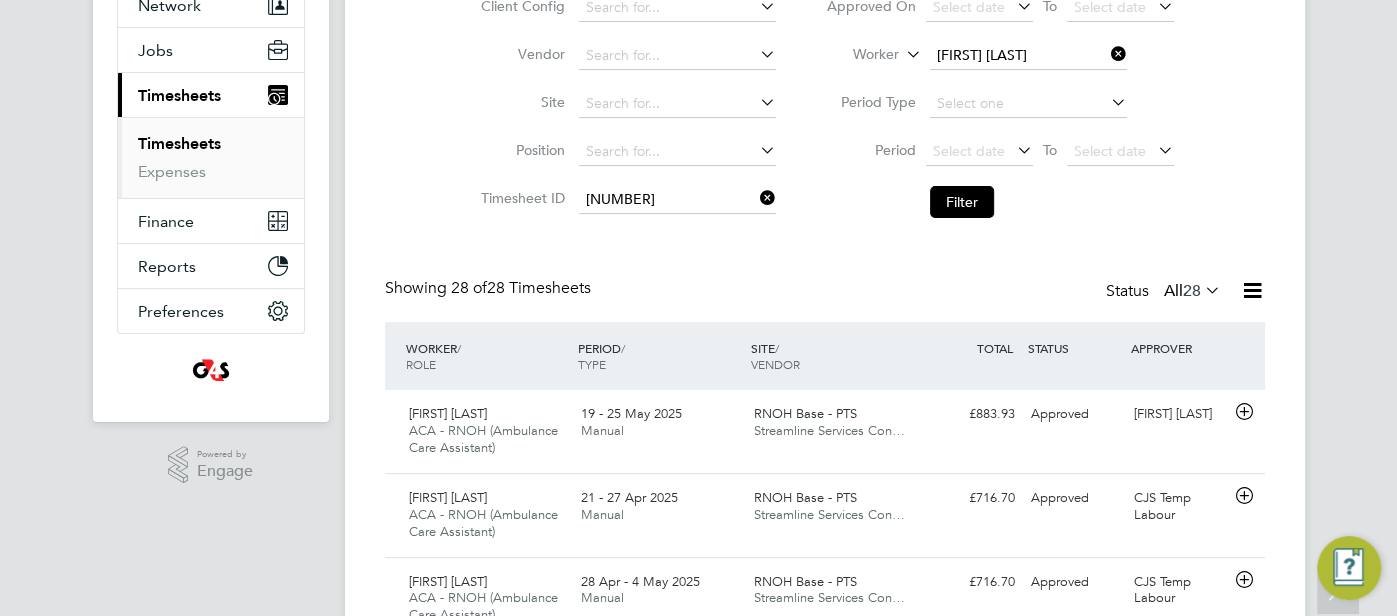 click on "1628811" 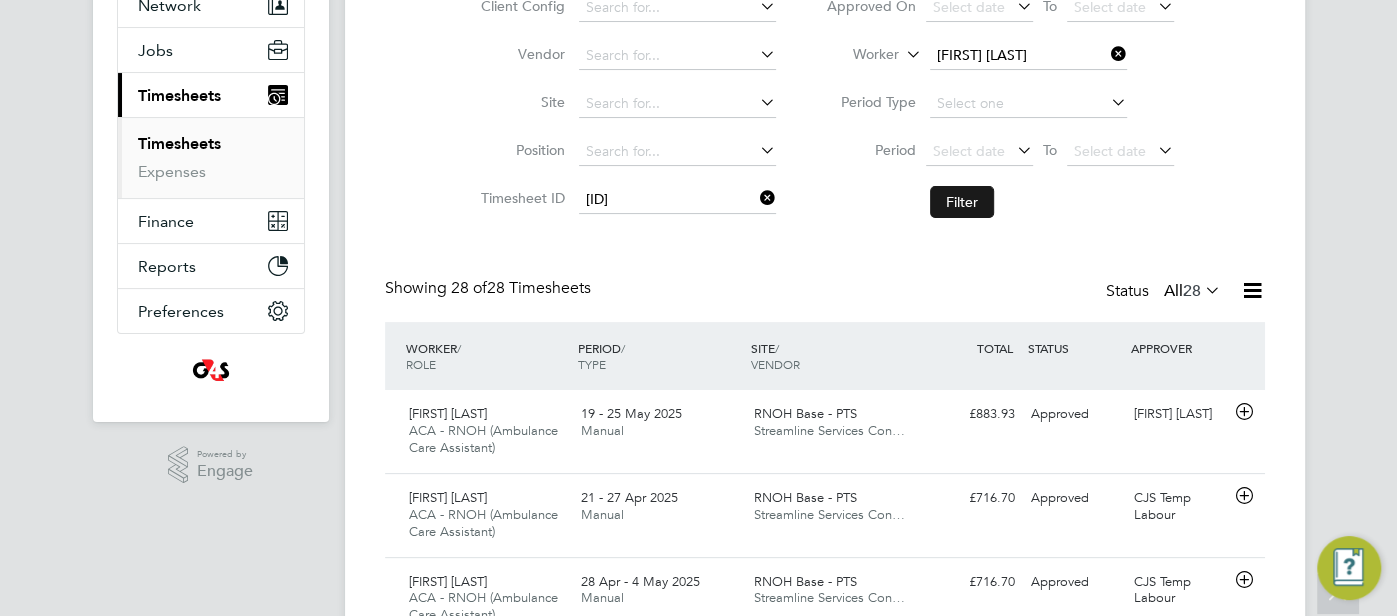 click on "Filter" 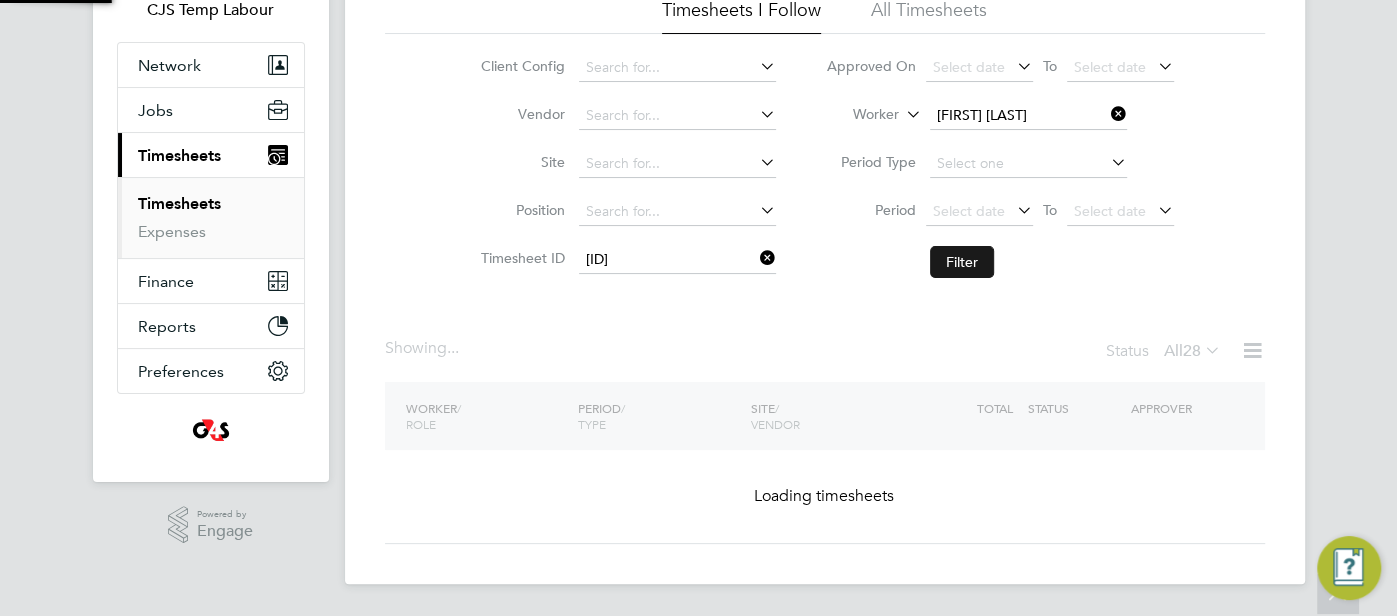 scroll, scrollTop: 148, scrollLeft: 0, axis: vertical 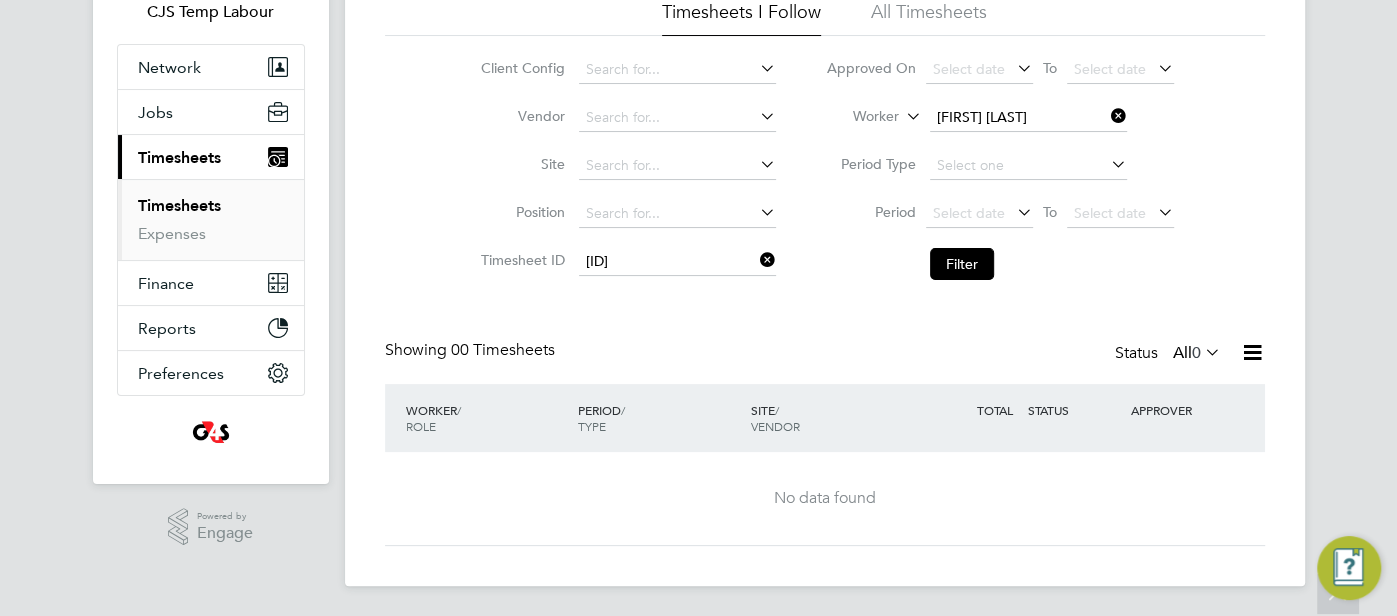 click 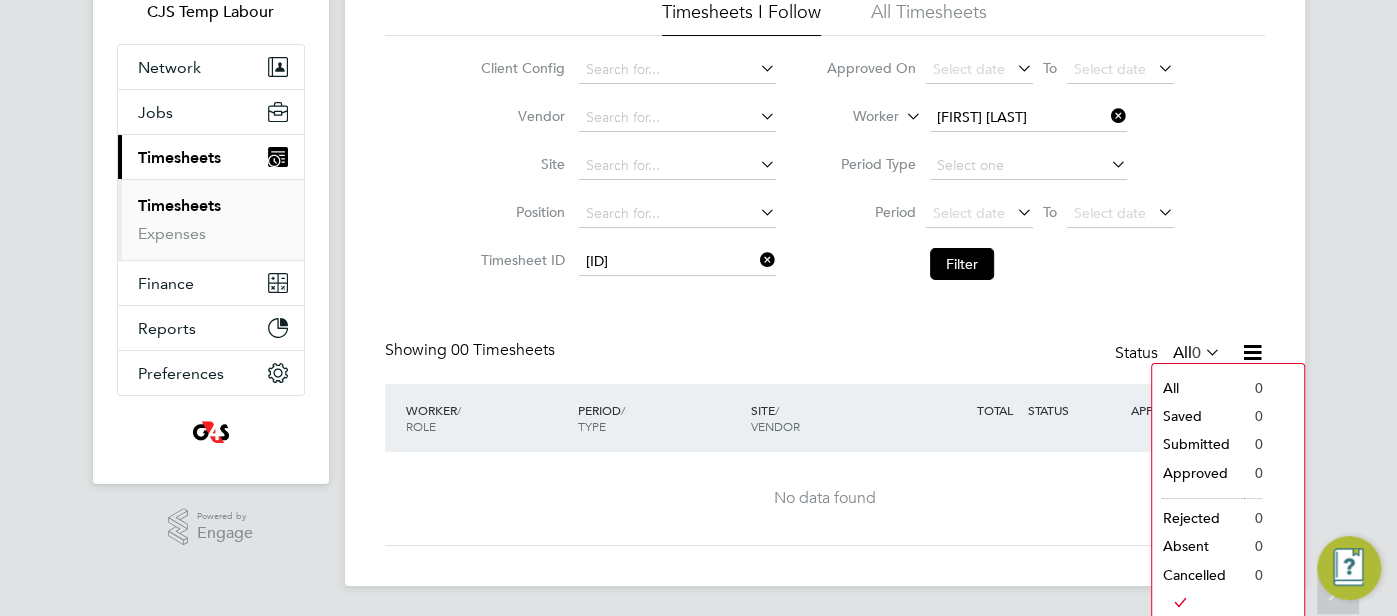 click on "All" 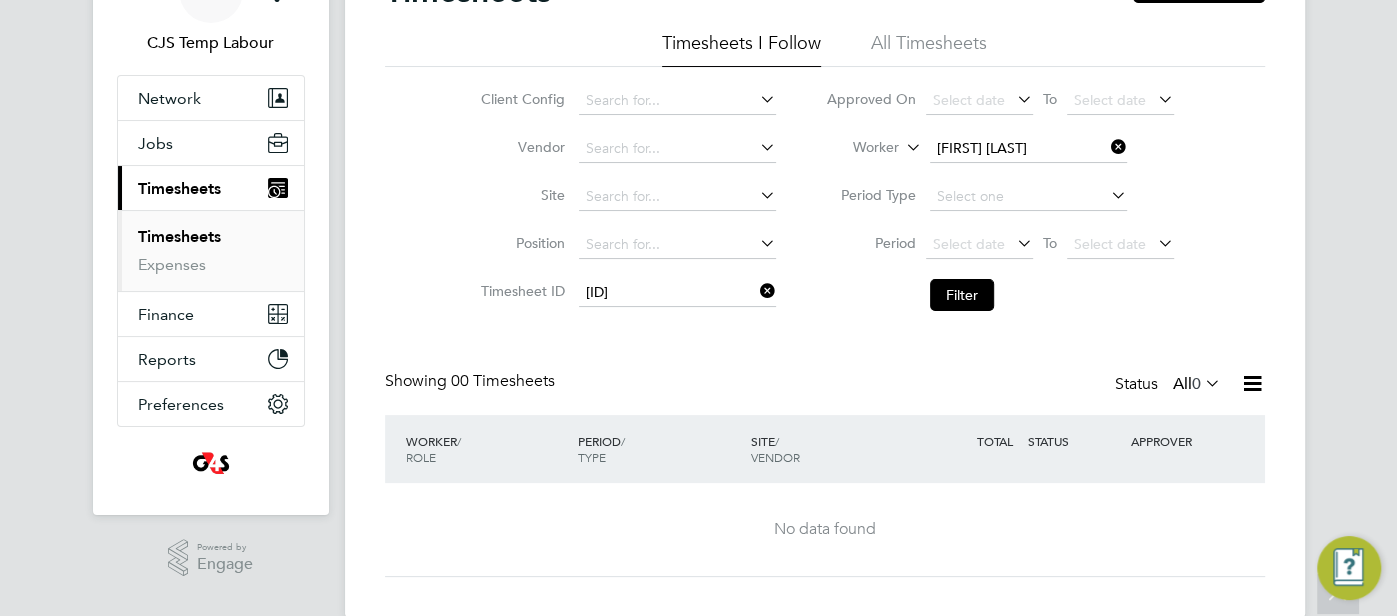 scroll, scrollTop: 0, scrollLeft: 0, axis: both 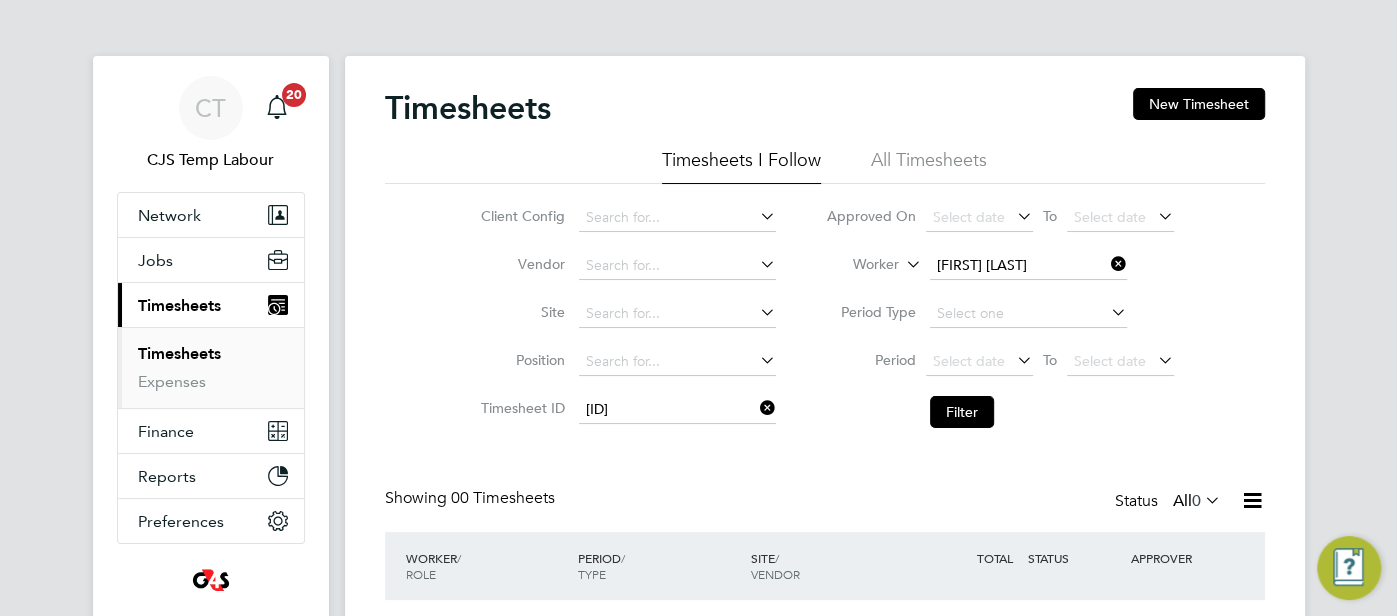 click 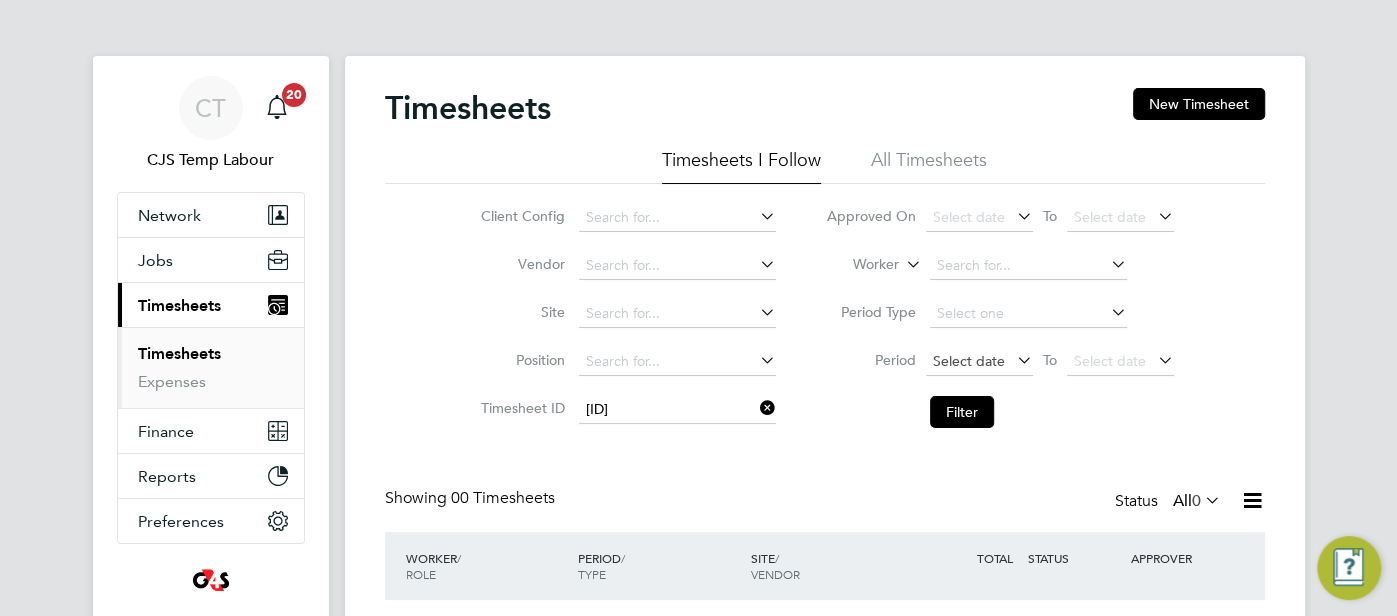click on "Select date" 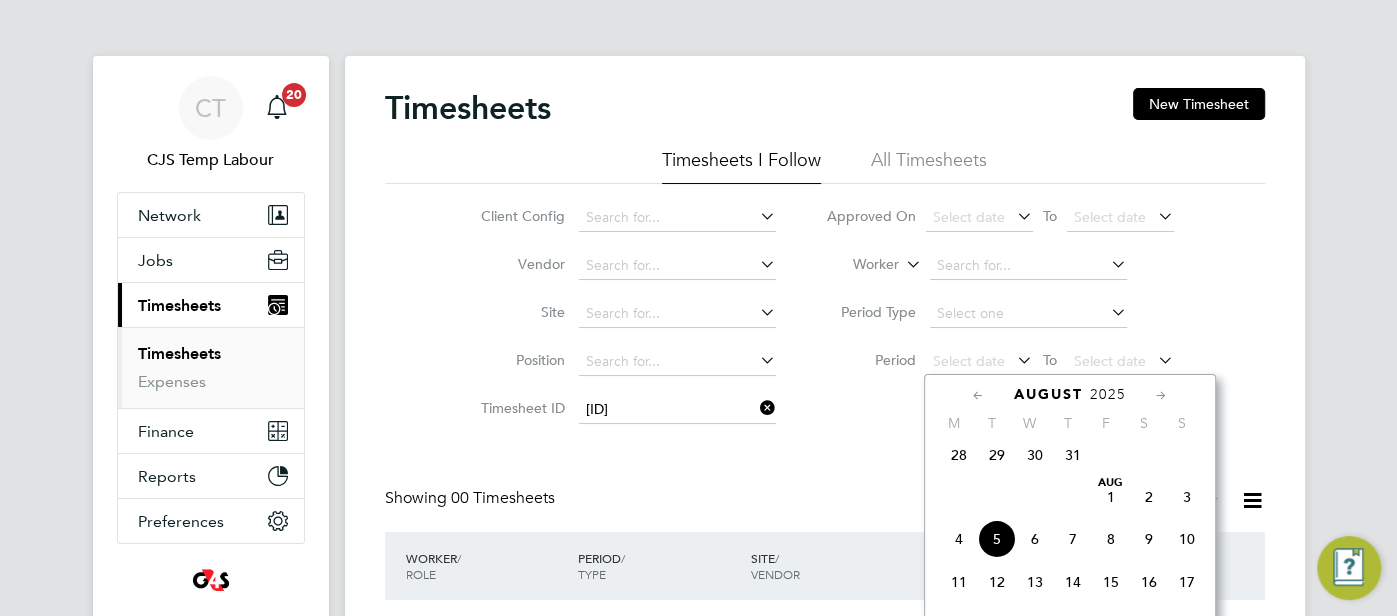 click 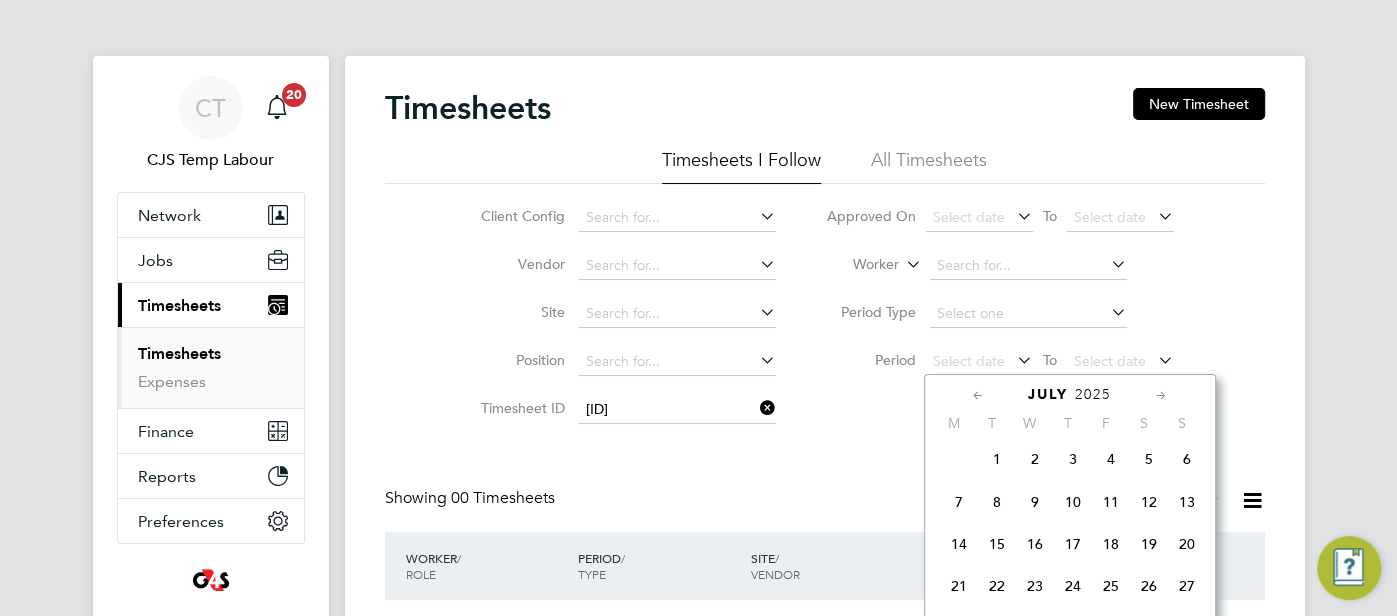 click 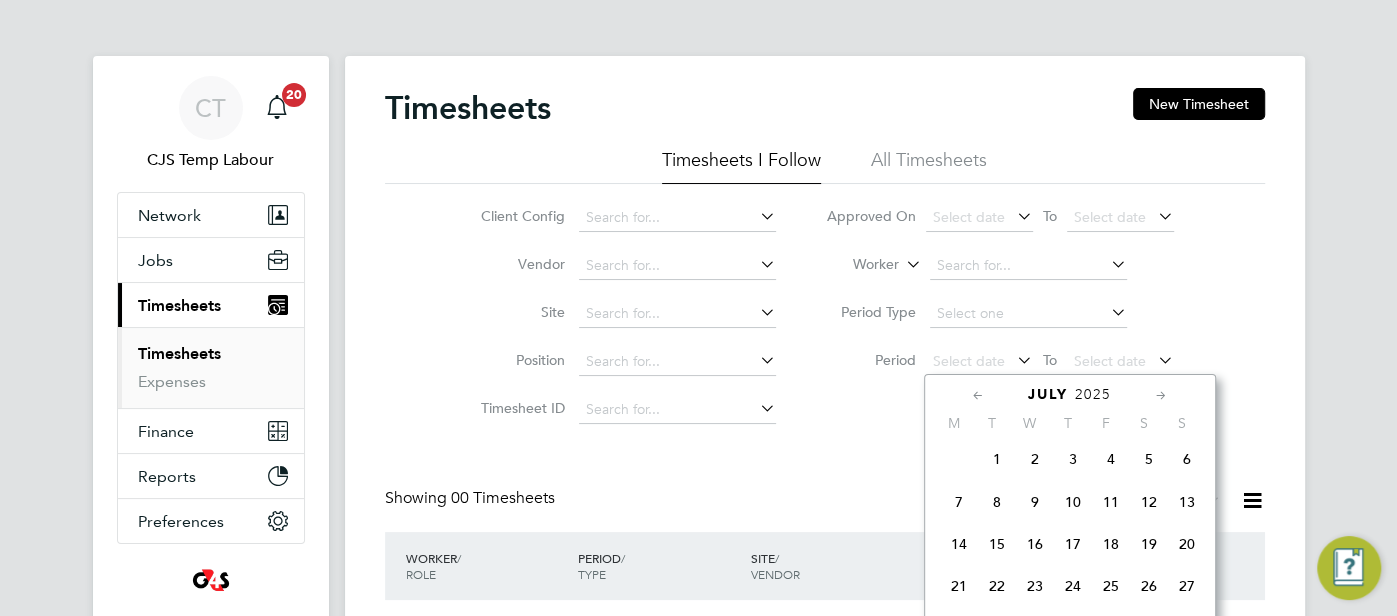 click 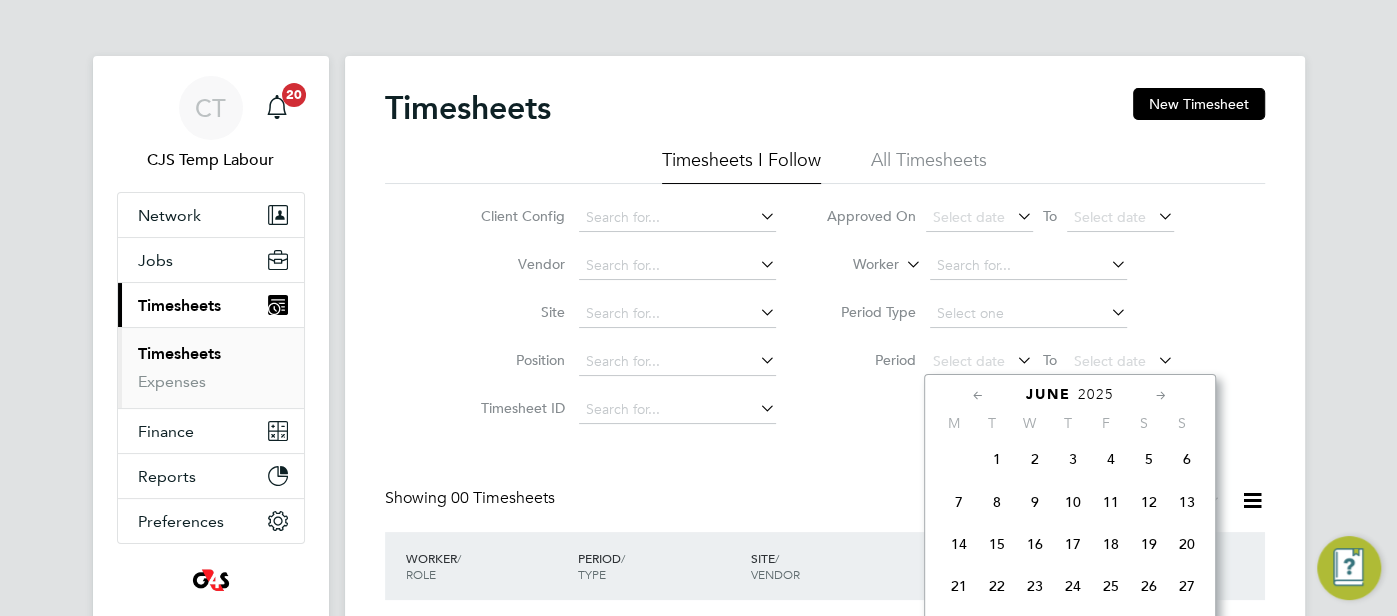 scroll, scrollTop: 215, scrollLeft: 0, axis: vertical 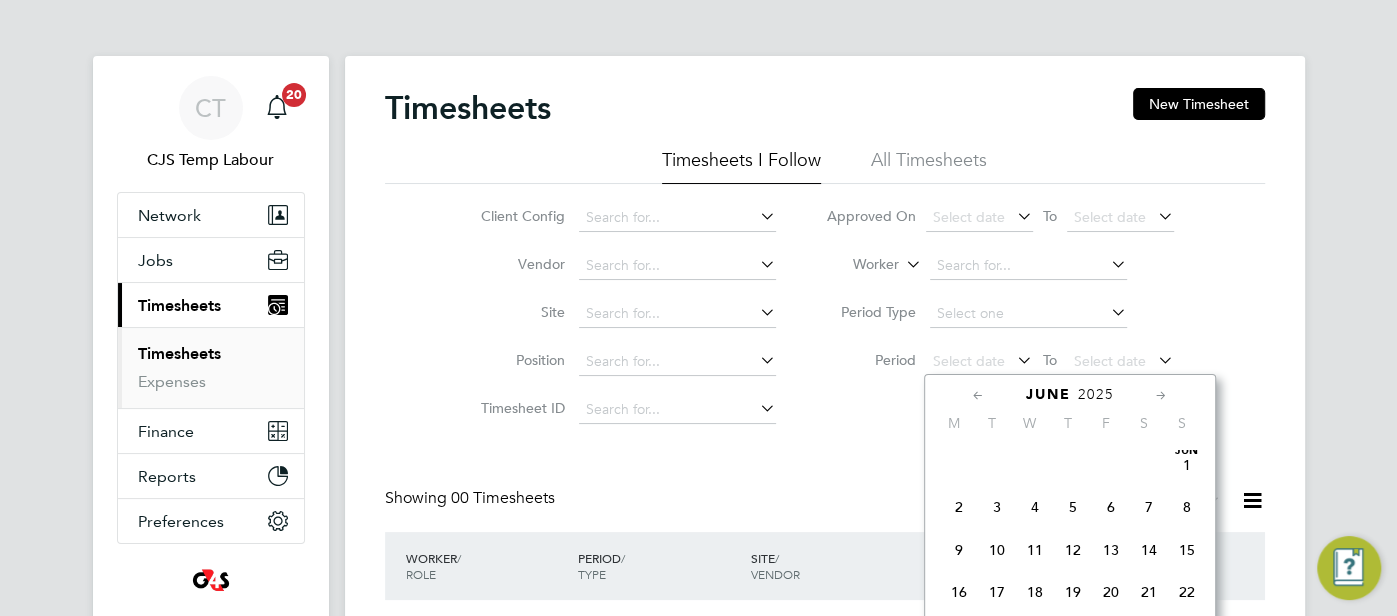 click 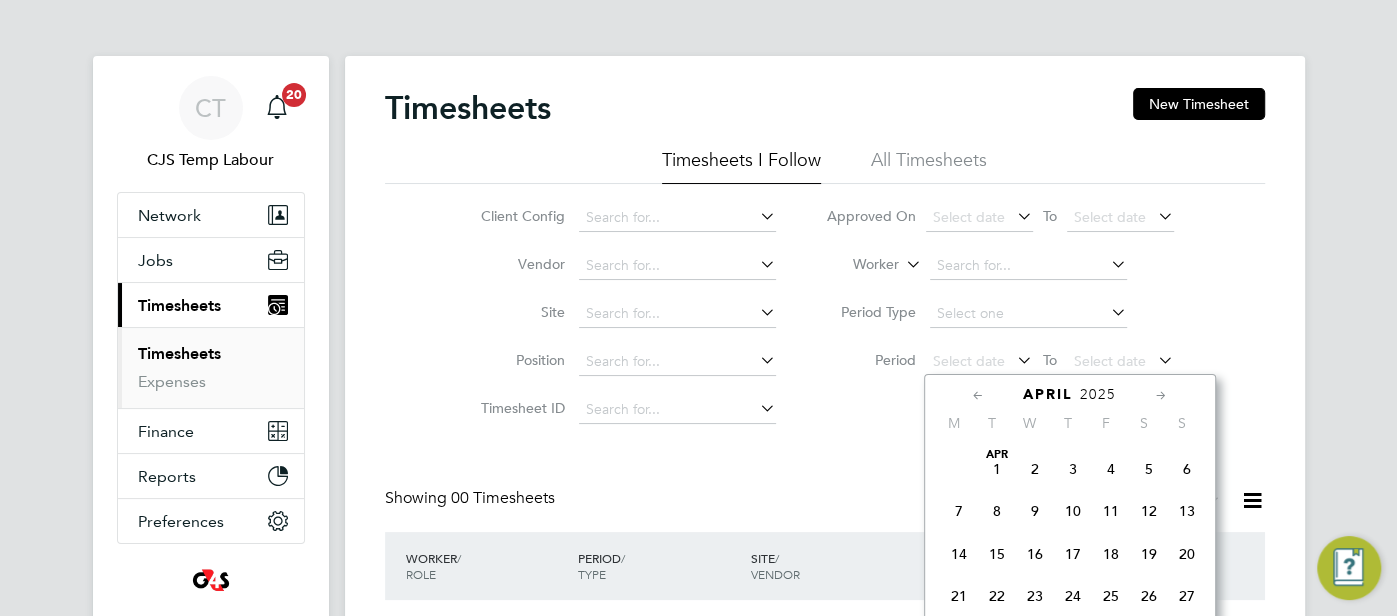 click 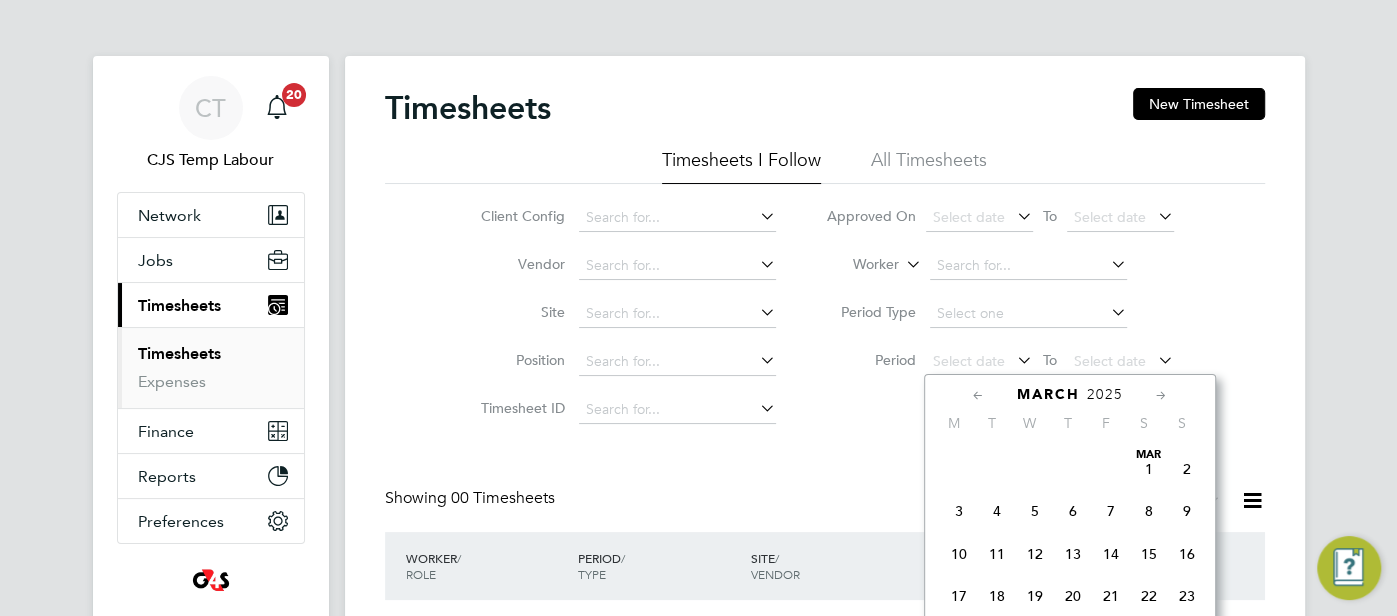 click 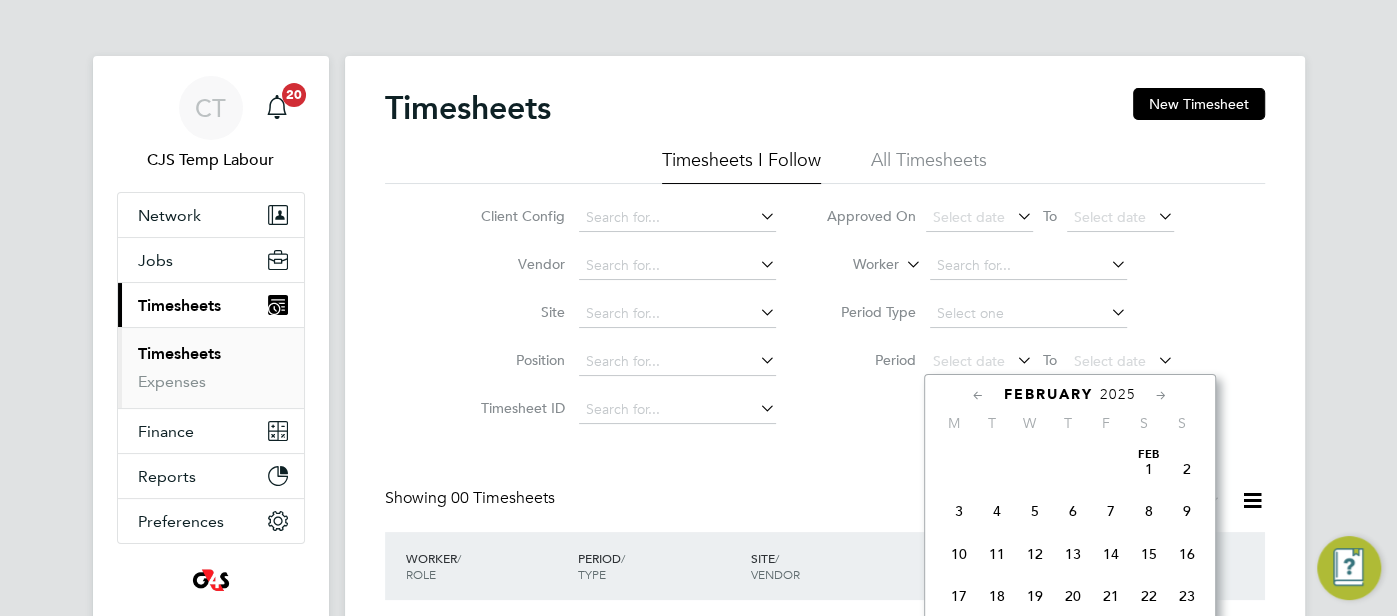 click 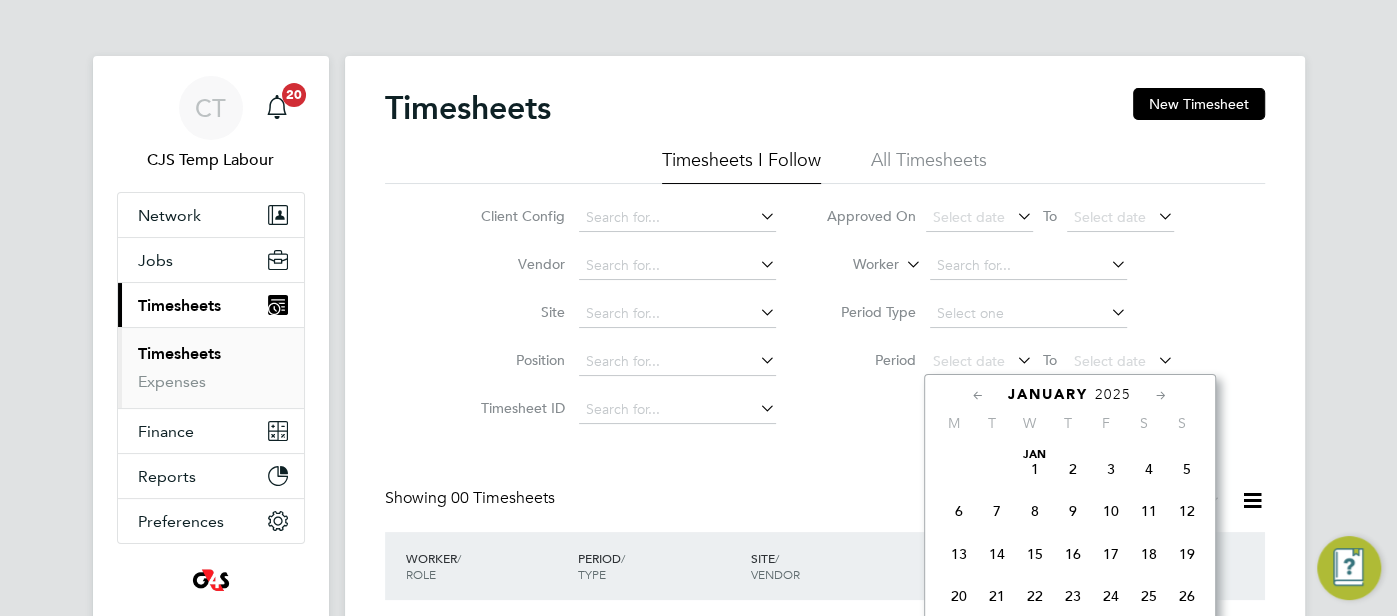 click 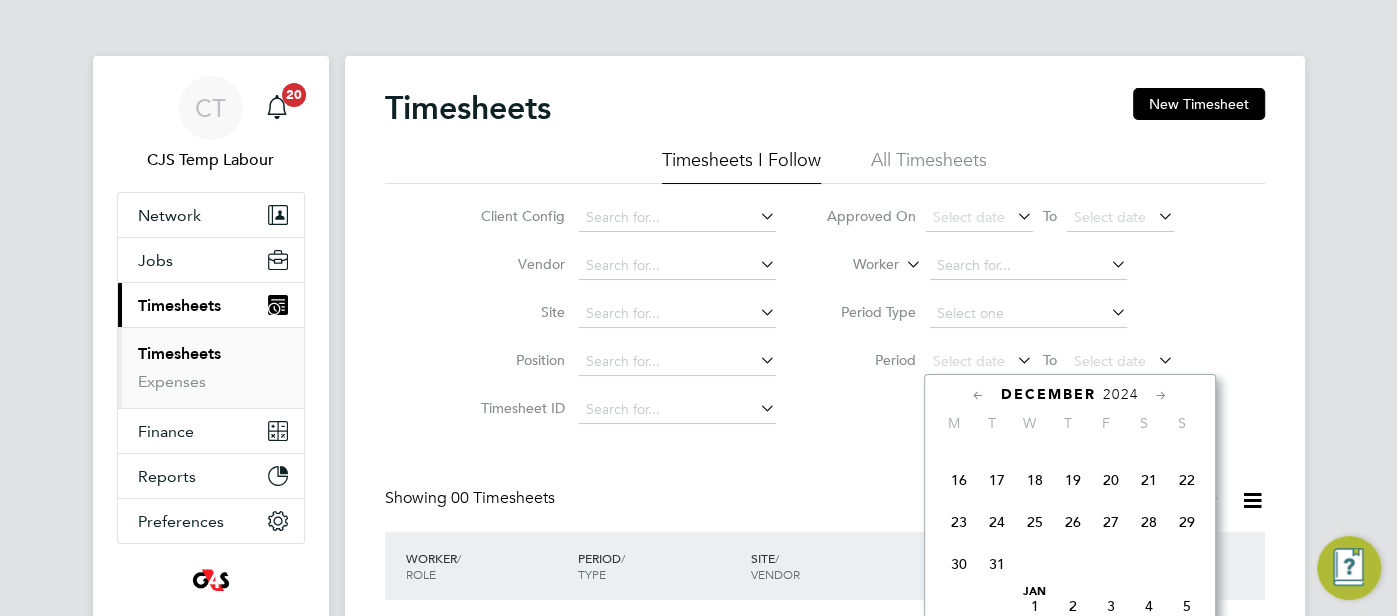 scroll, scrollTop: 327, scrollLeft: 0, axis: vertical 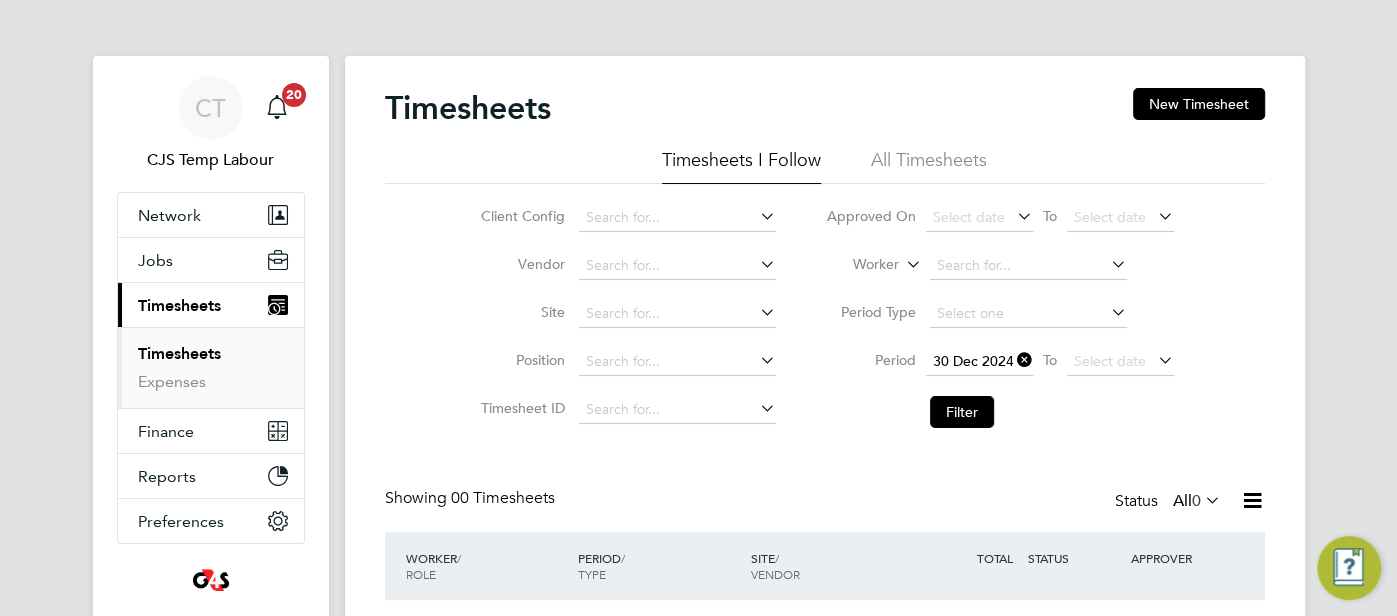 click on "All Timesheets" 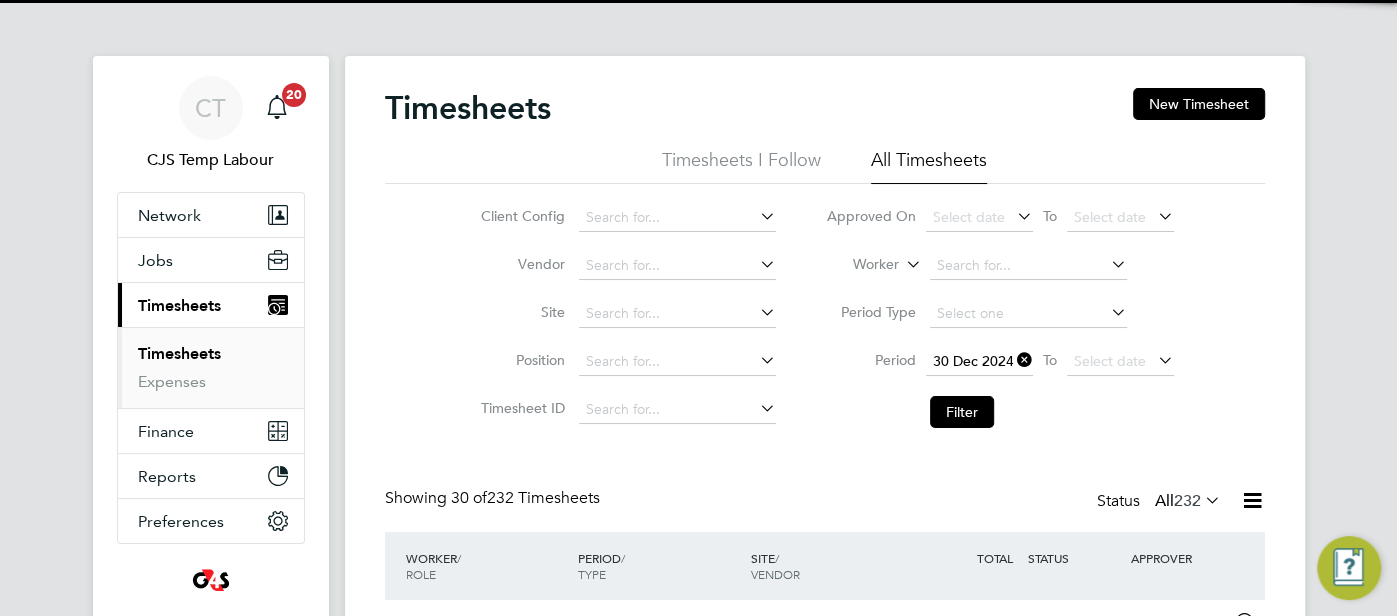 scroll, scrollTop: 10, scrollLeft: 10, axis: both 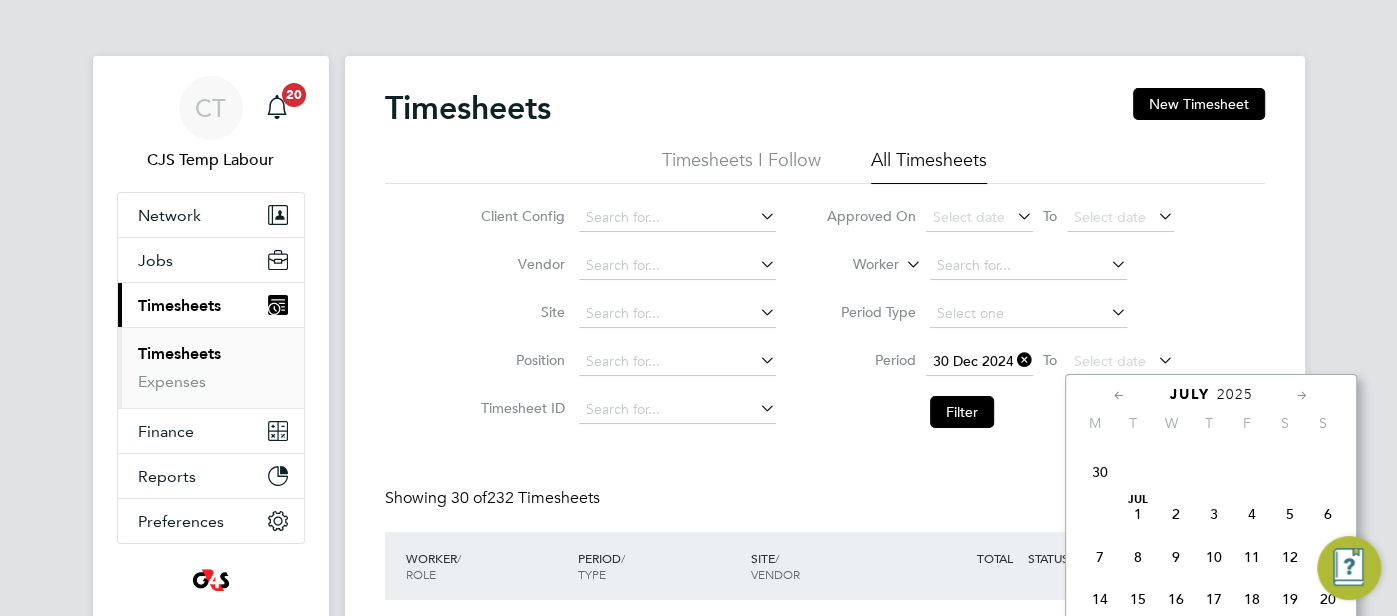 click on "6" 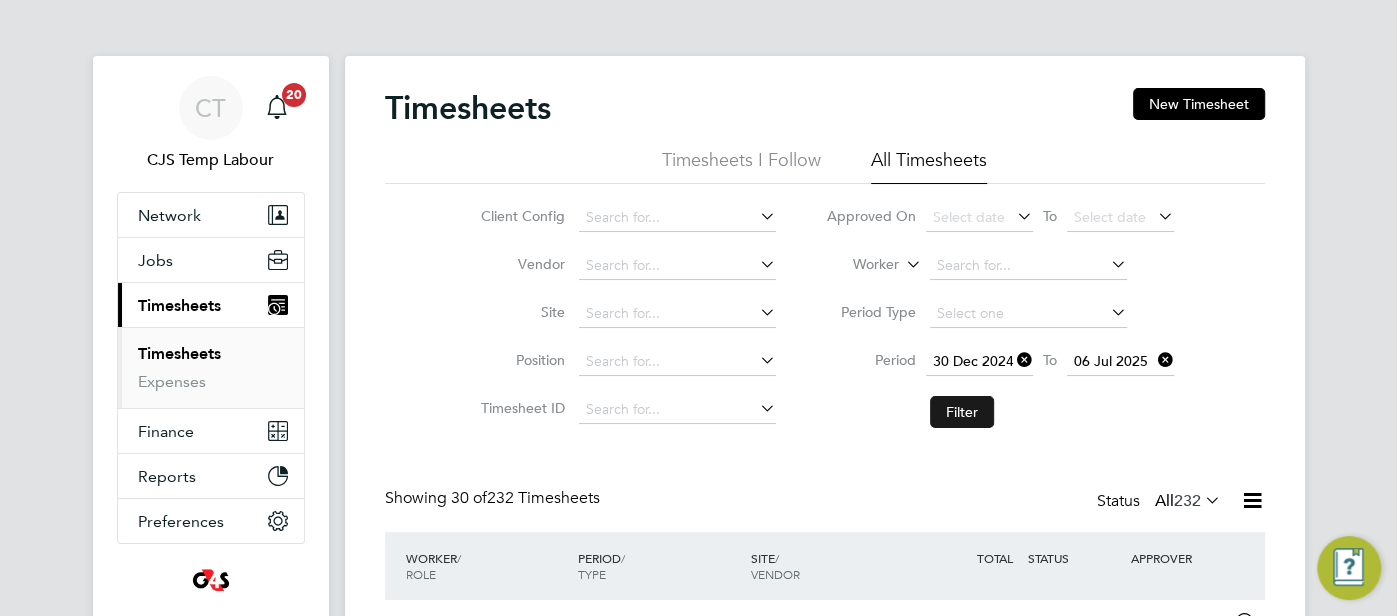 click on "Filter" 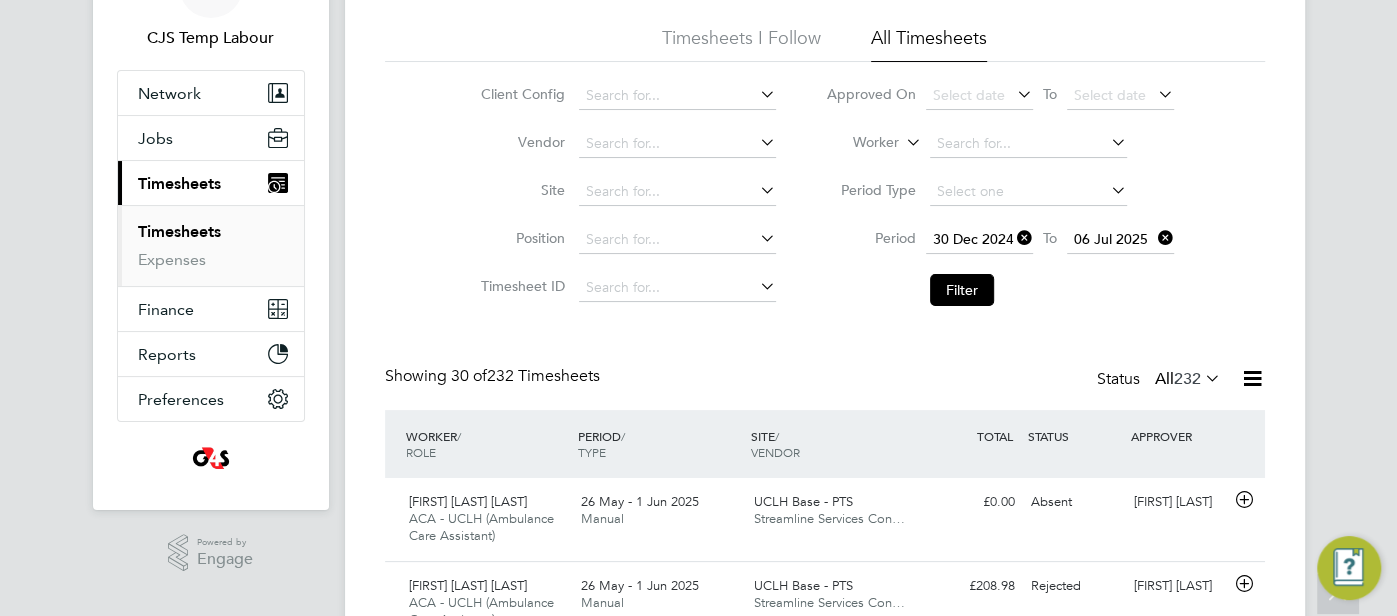 click 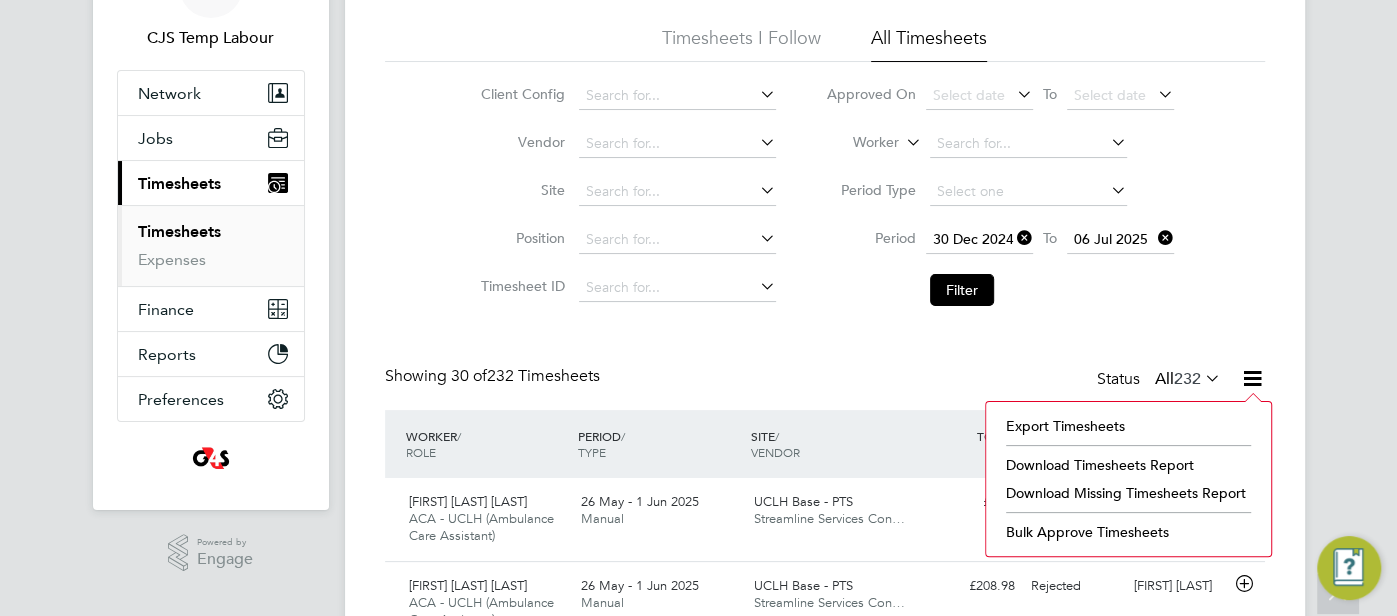 click on "Download Timesheets Report" 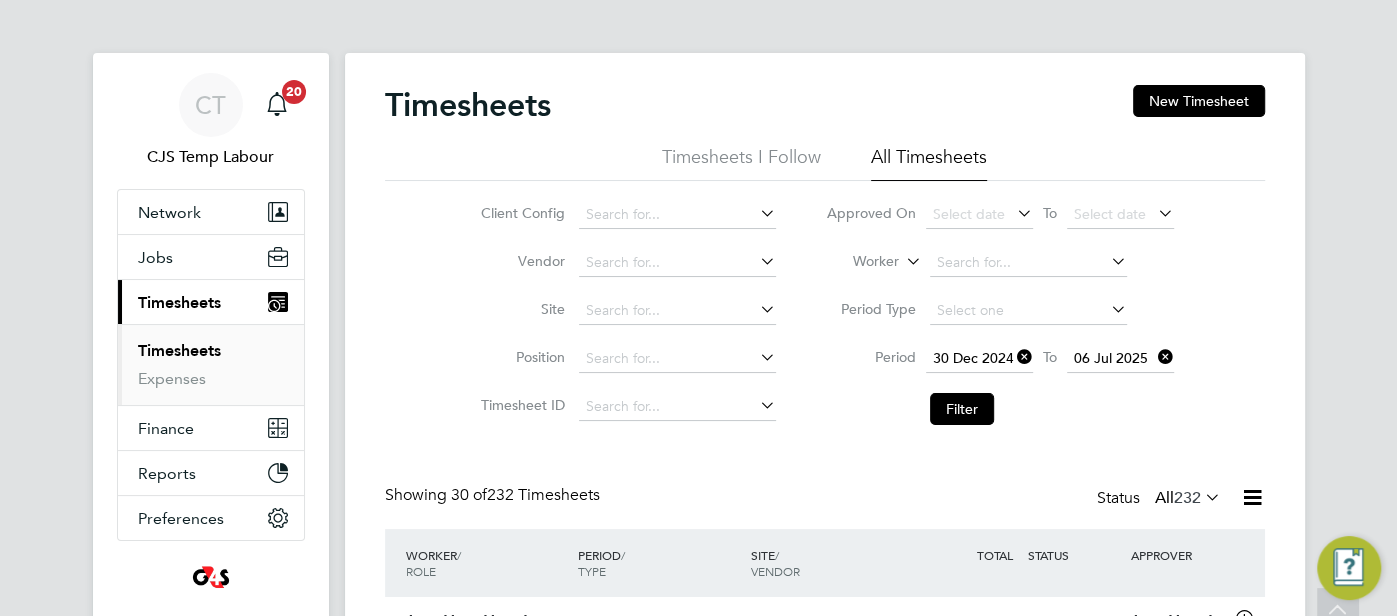 scroll, scrollTop: 0, scrollLeft: 0, axis: both 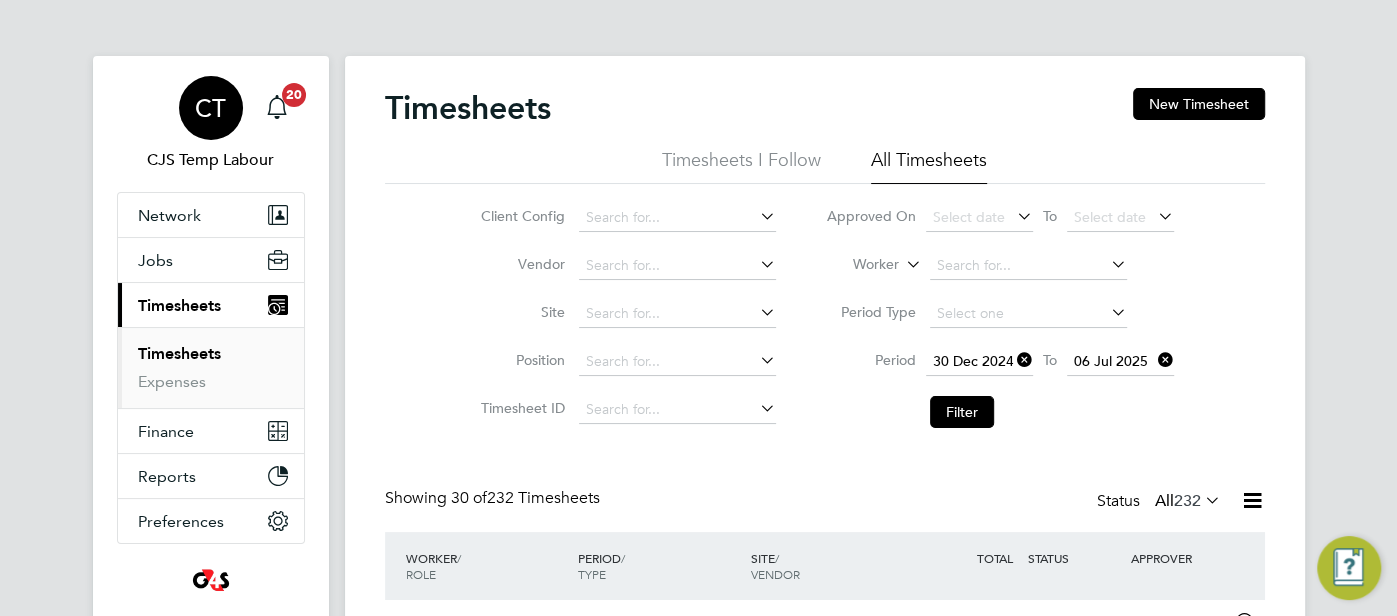 click on "CT" at bounding box center [210, 108] 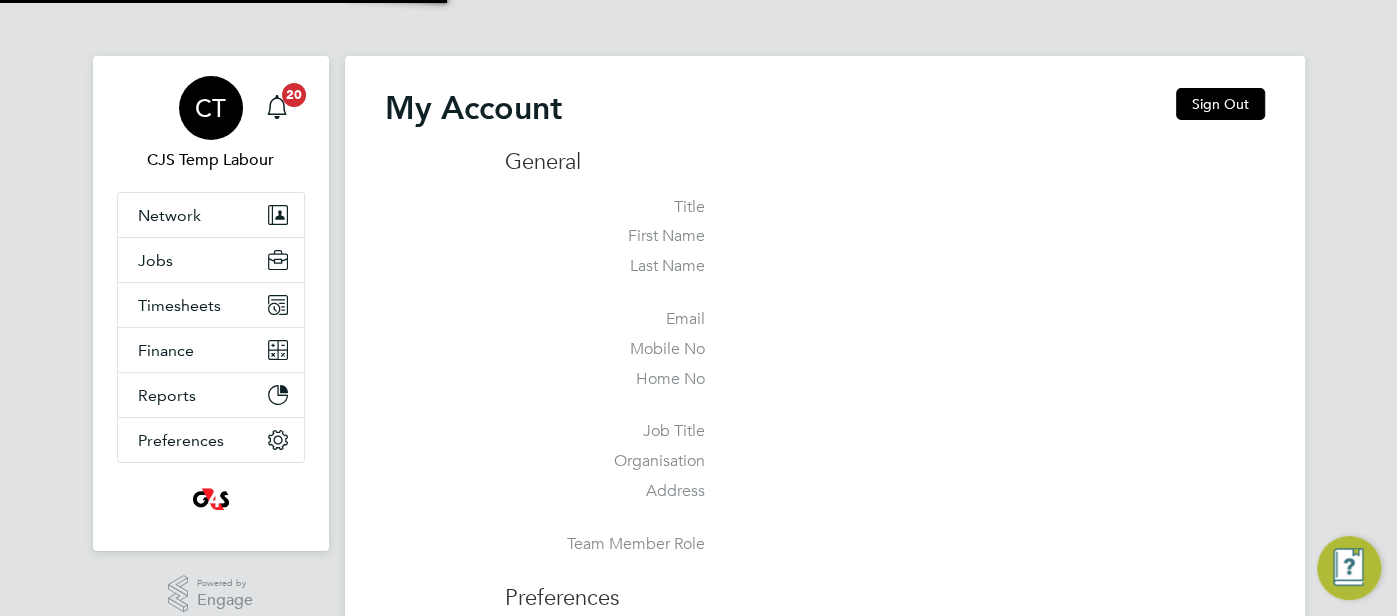 scroll, scrollTop: 0, scrollLeft: 0, axis: both 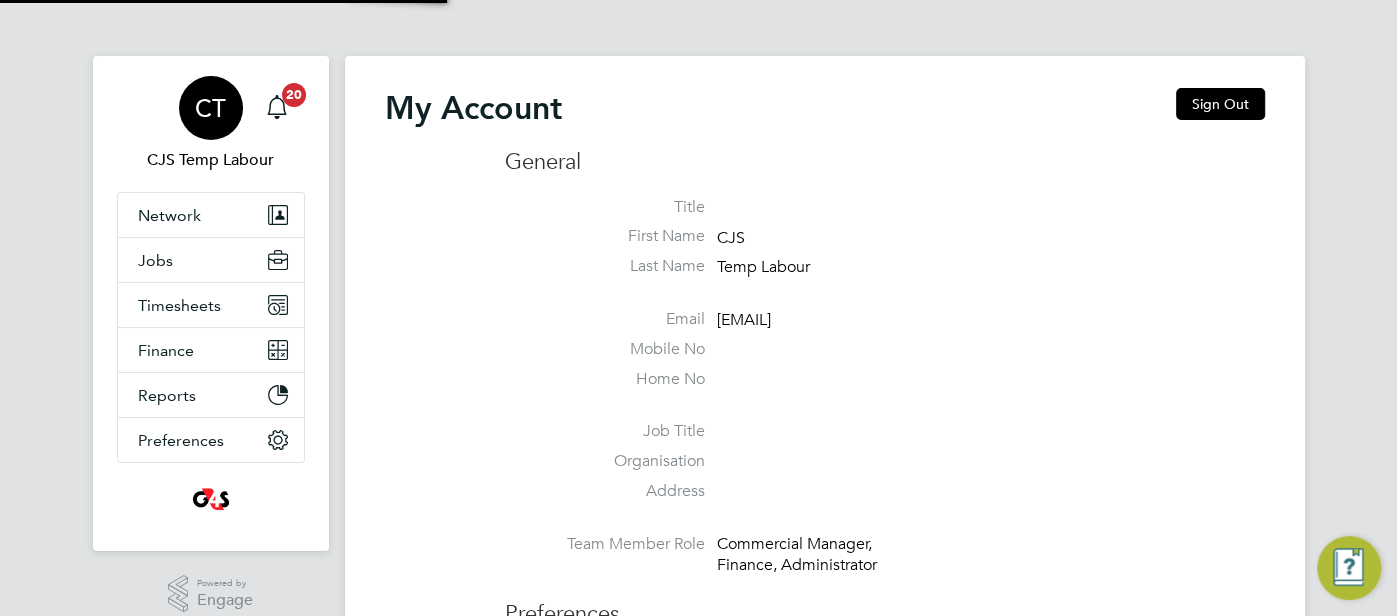 type on "cjs.health@uk.g4s.com" 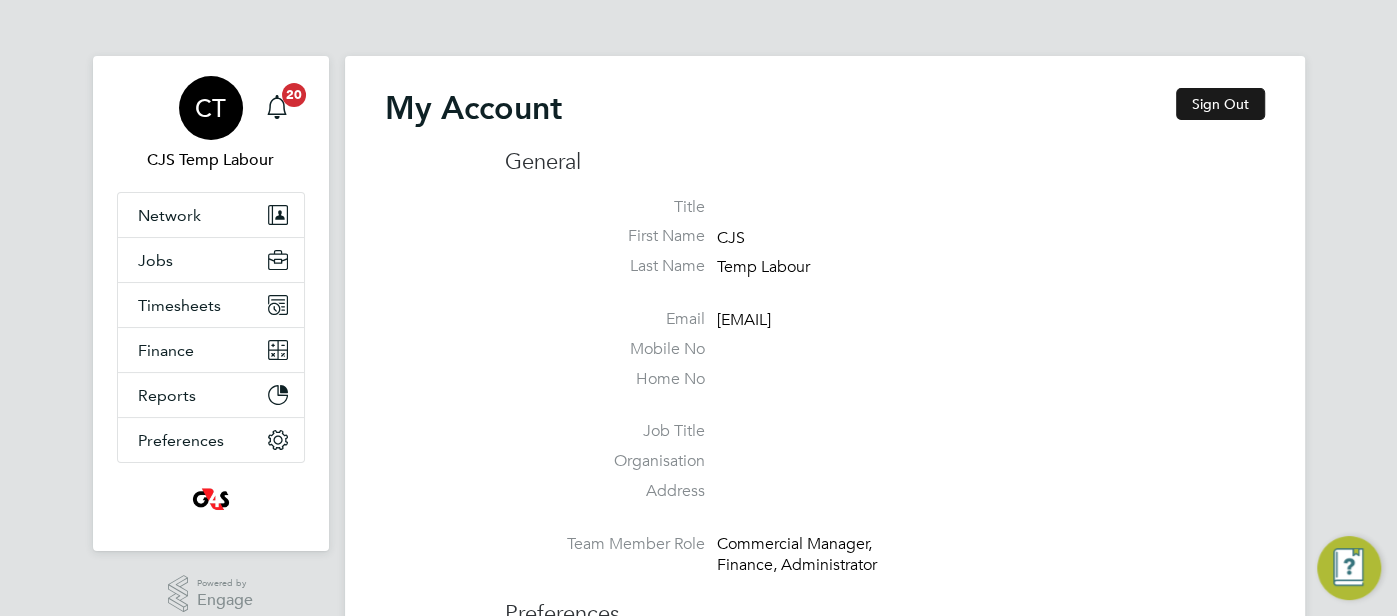 click on "Sign Out" at bounding box center (1220, 104) 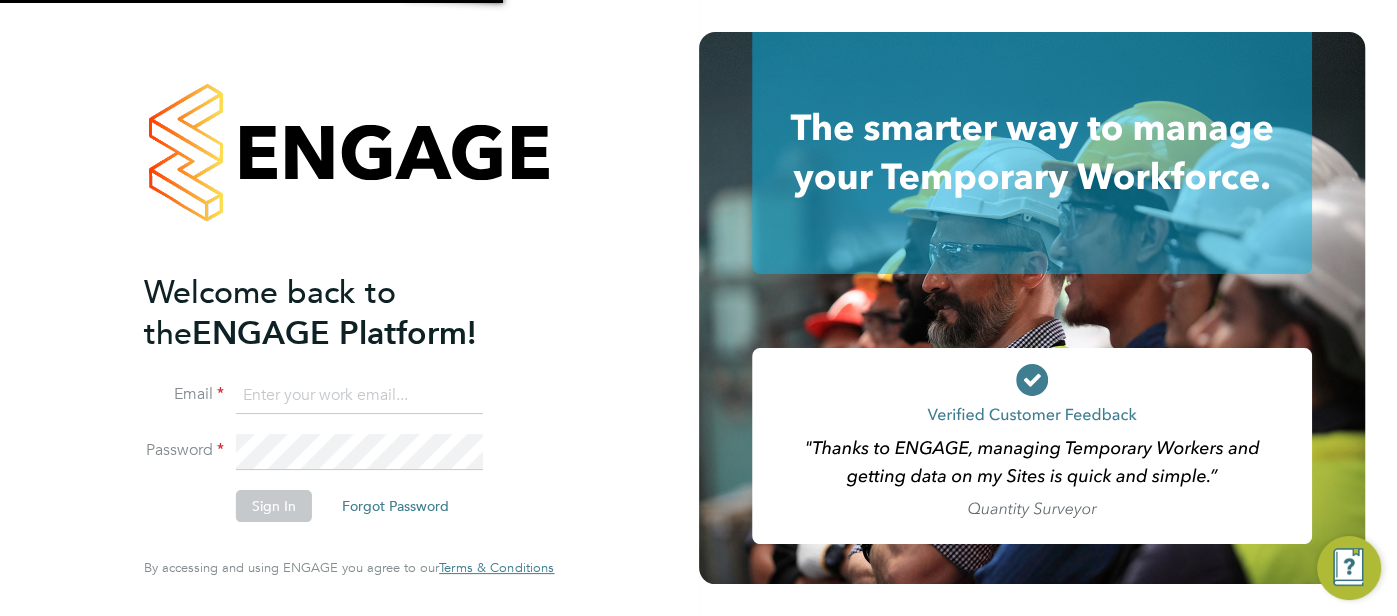 type on "cjs.health@uk.g4s.com" 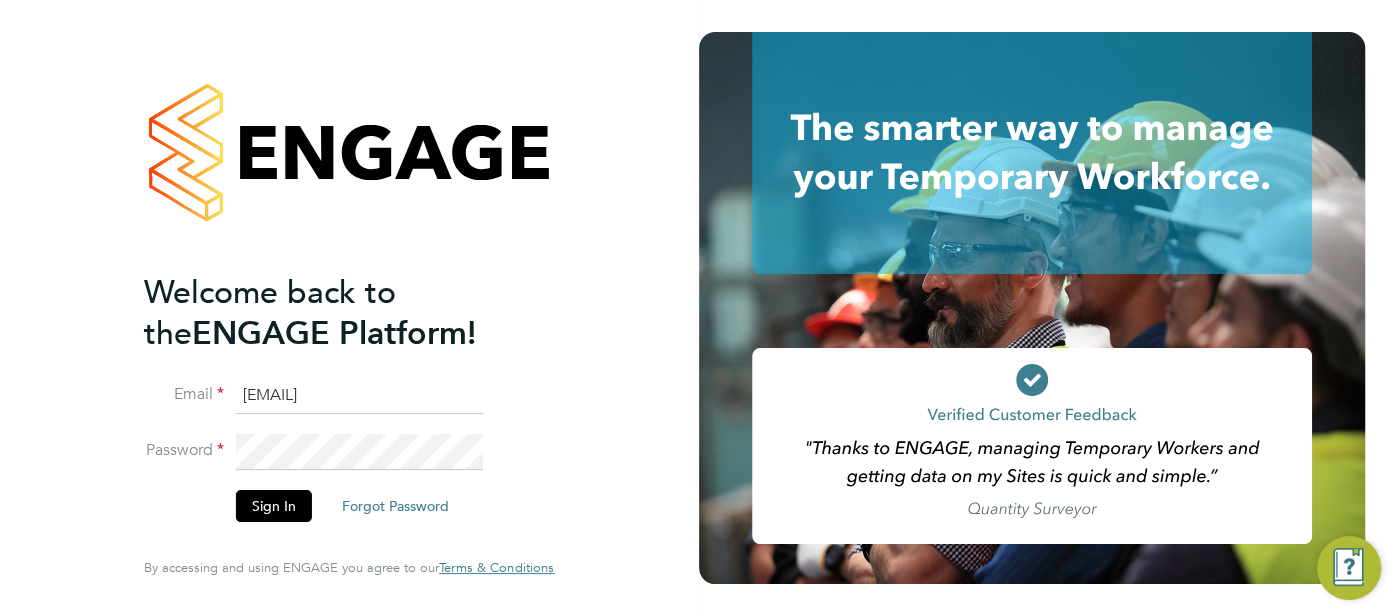 drag, startPoint x: 457, startPoint y: 397, endPoint x: 231, endPoint y: 405, distance: 226.14156 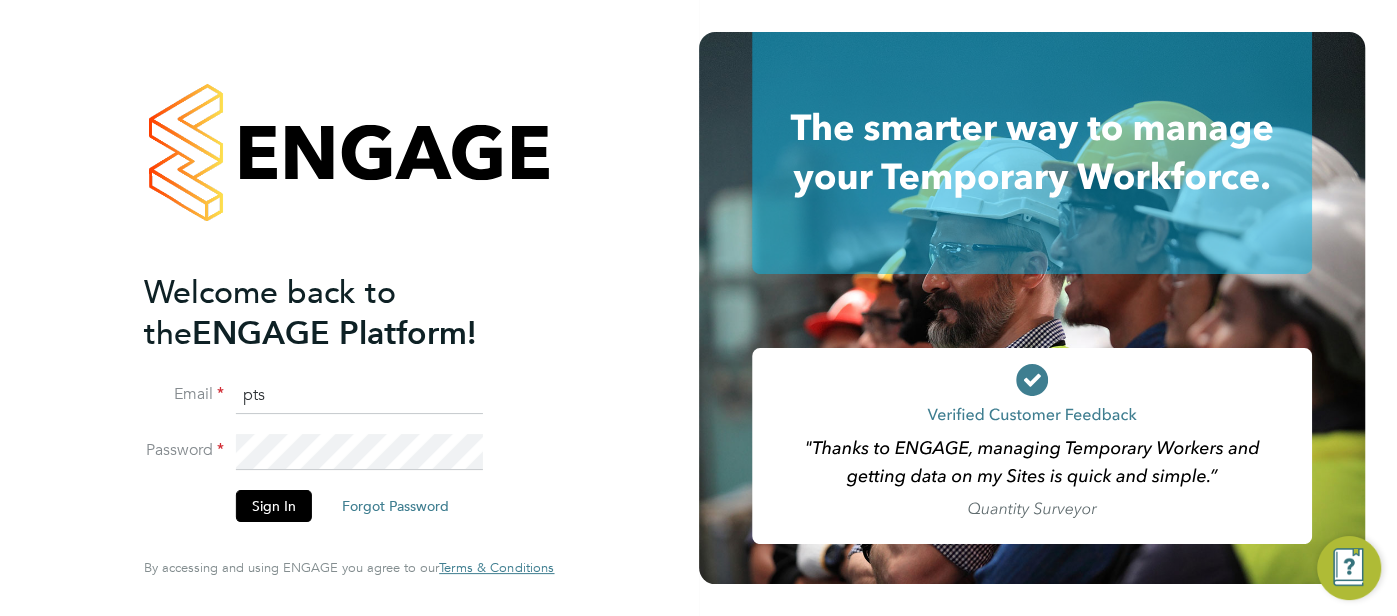 type on "pts.templabour@uk.g4s.com" 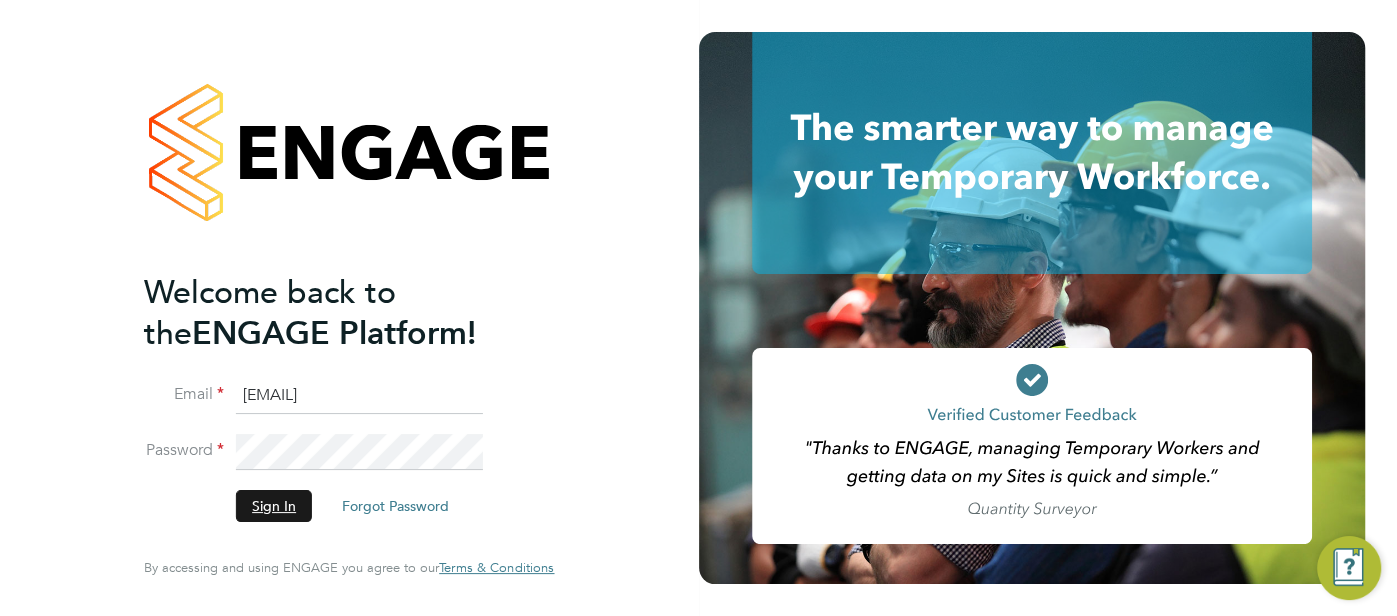 click on "Sign In" 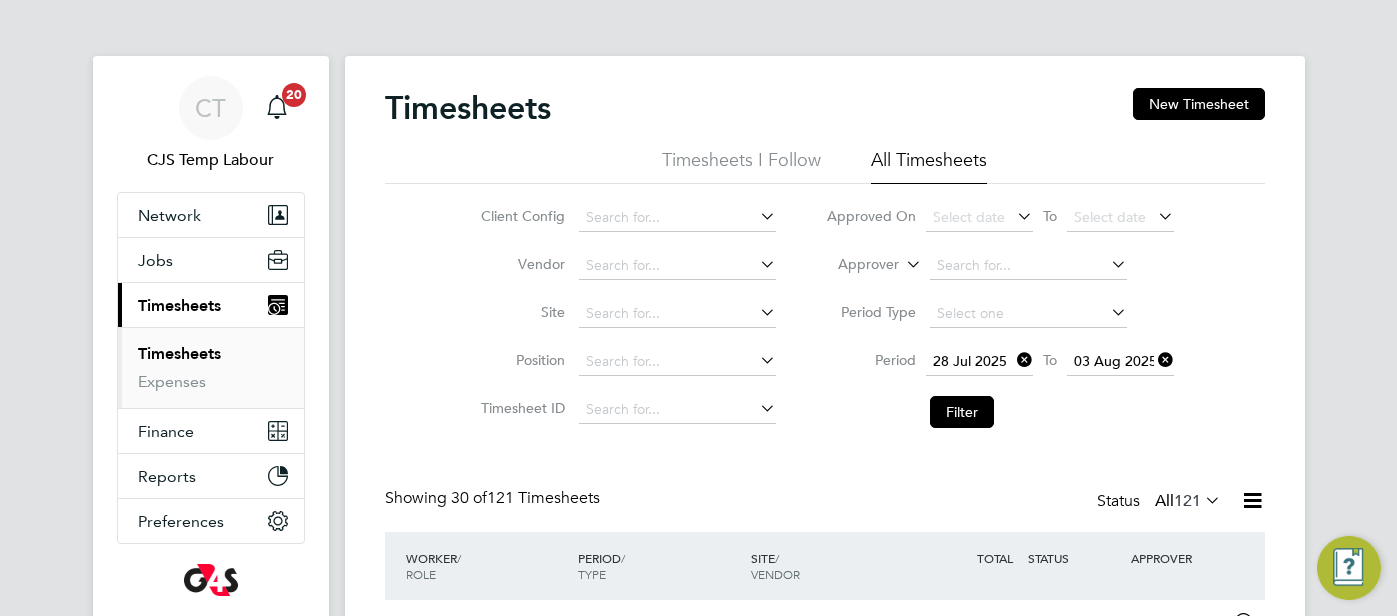 scroll, scrollTop: 0, scrollLeft: 0, axis: both 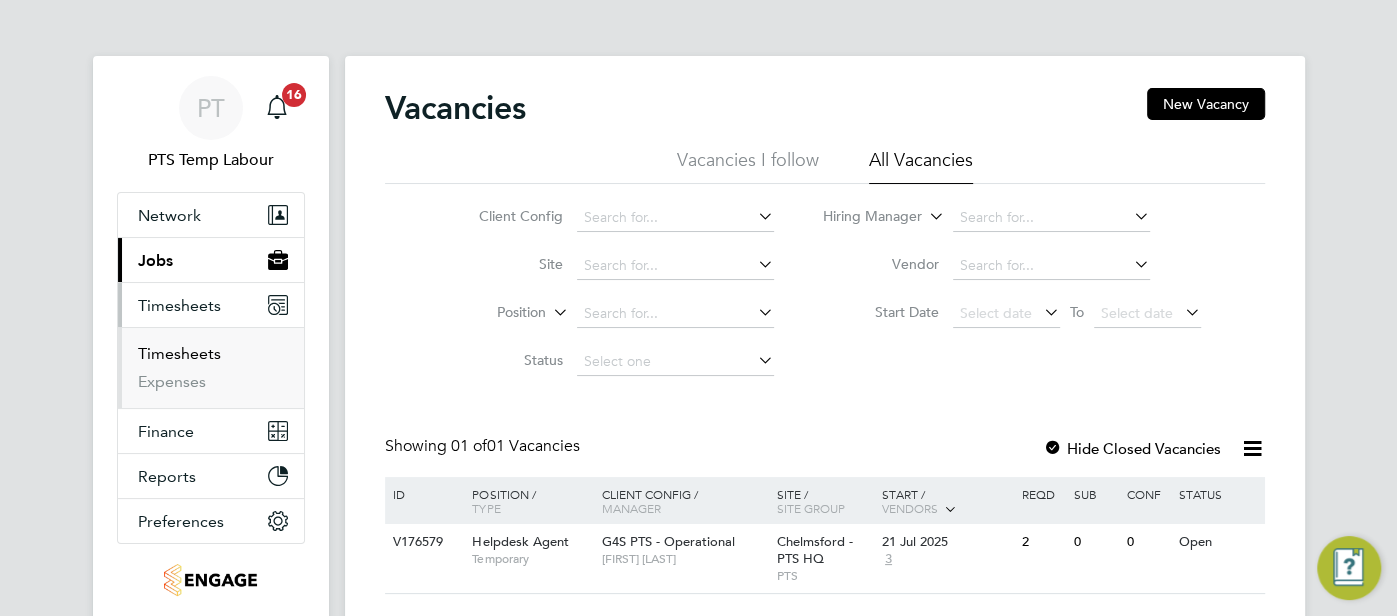 click on "Timesheets" at bounding box center [179, 353] 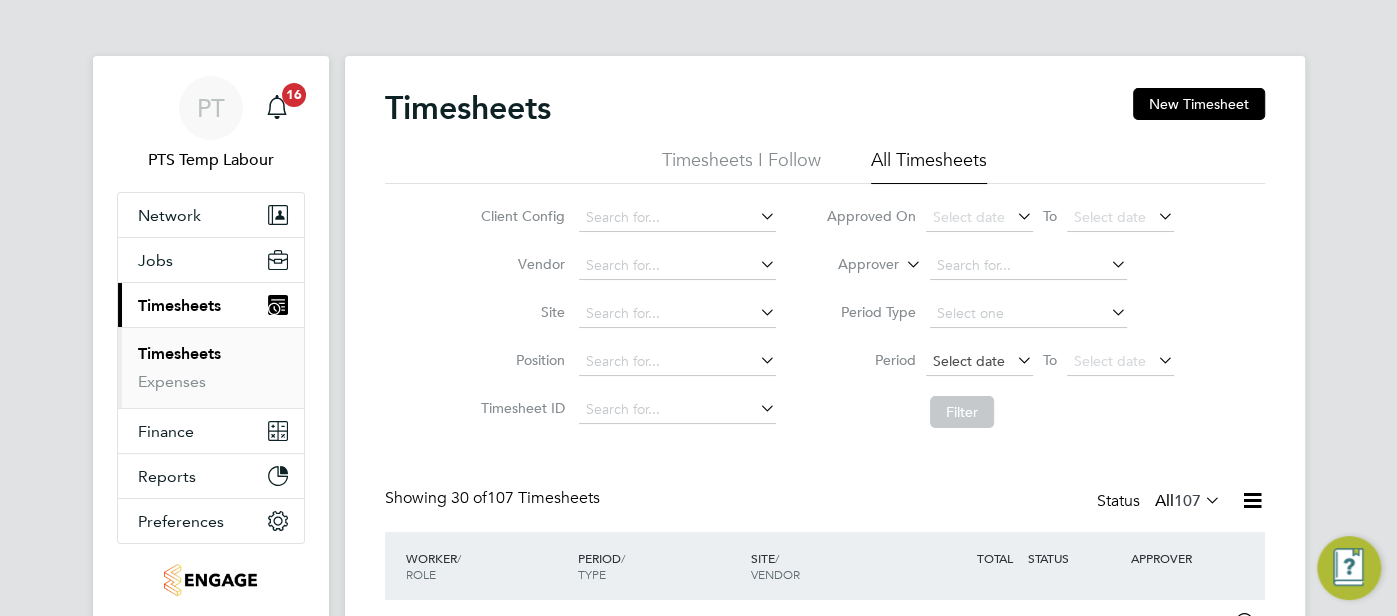 scroll, scrollTop: 10, scrollLeft: 10, axis: both 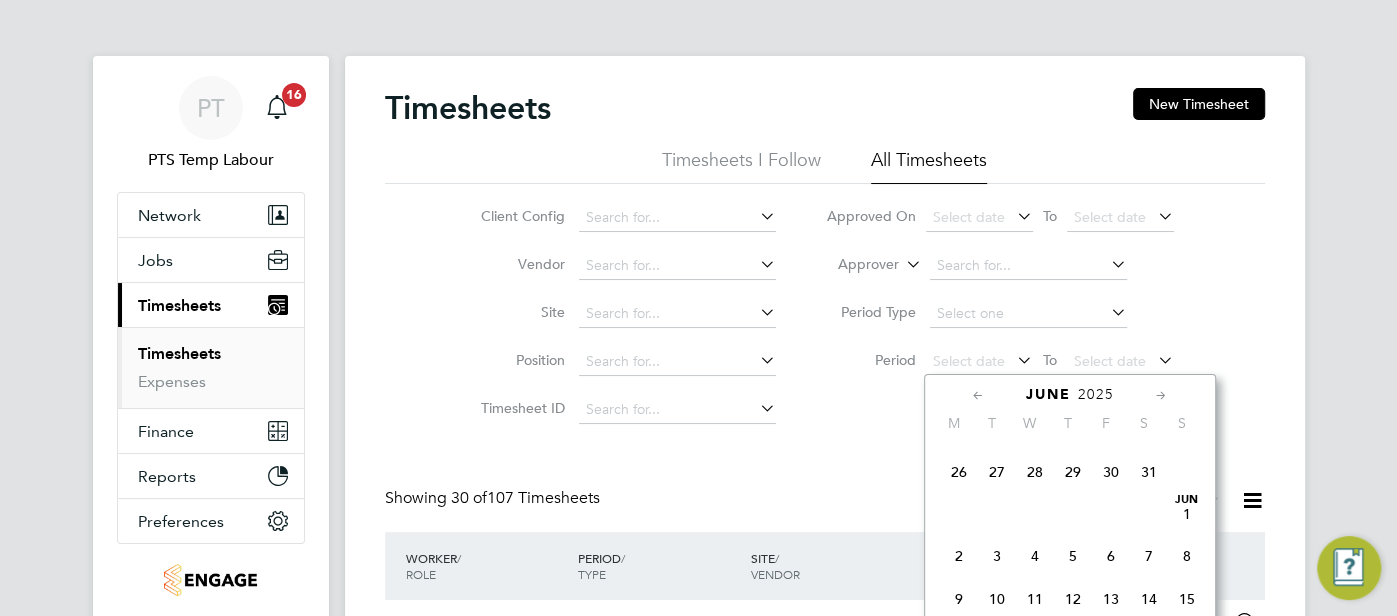 click on "2" 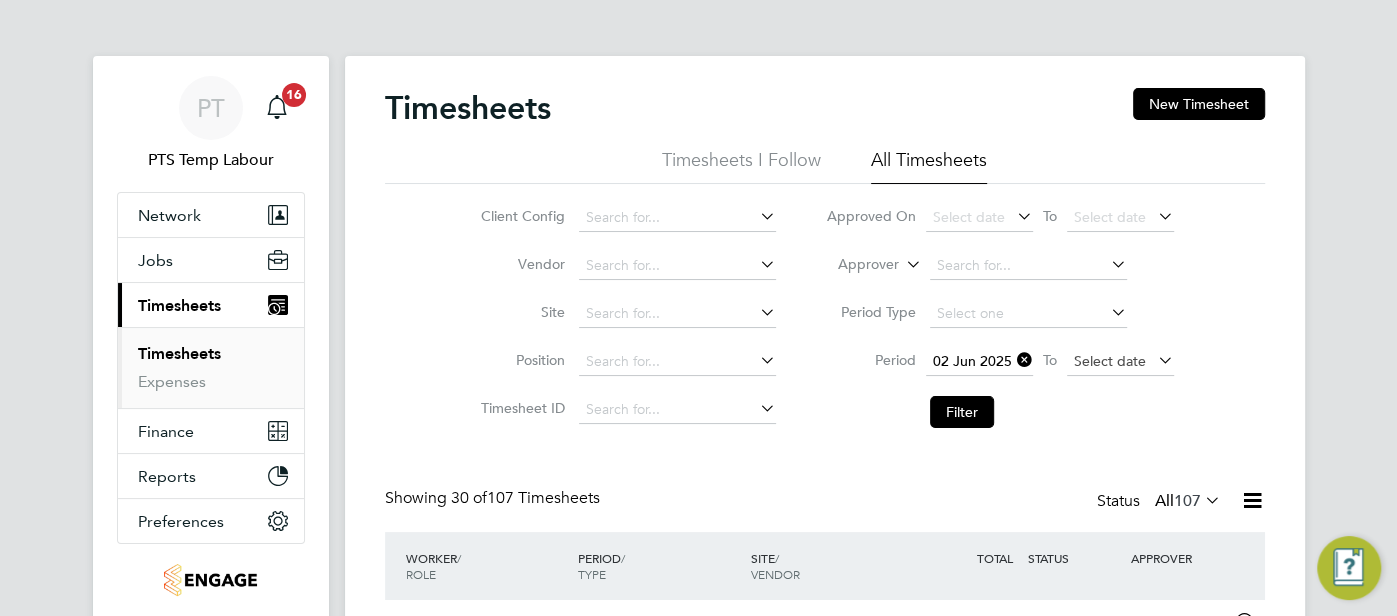 click on "Select date" 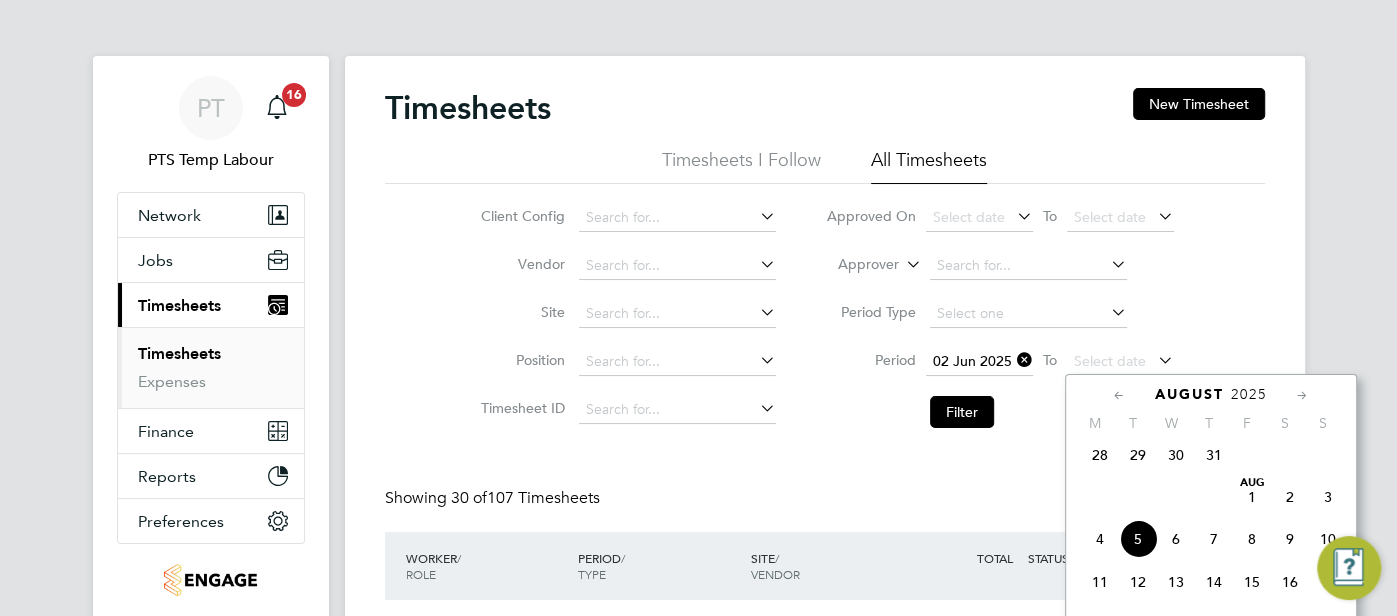 click on "3" 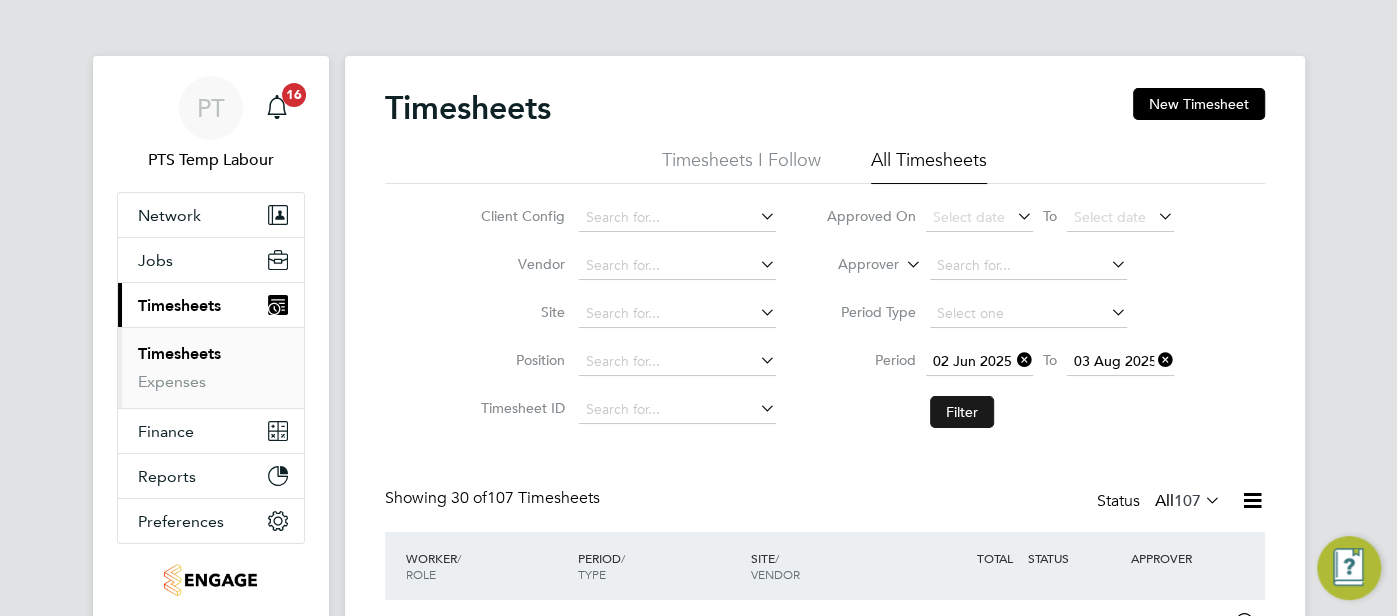 click on "Filter" 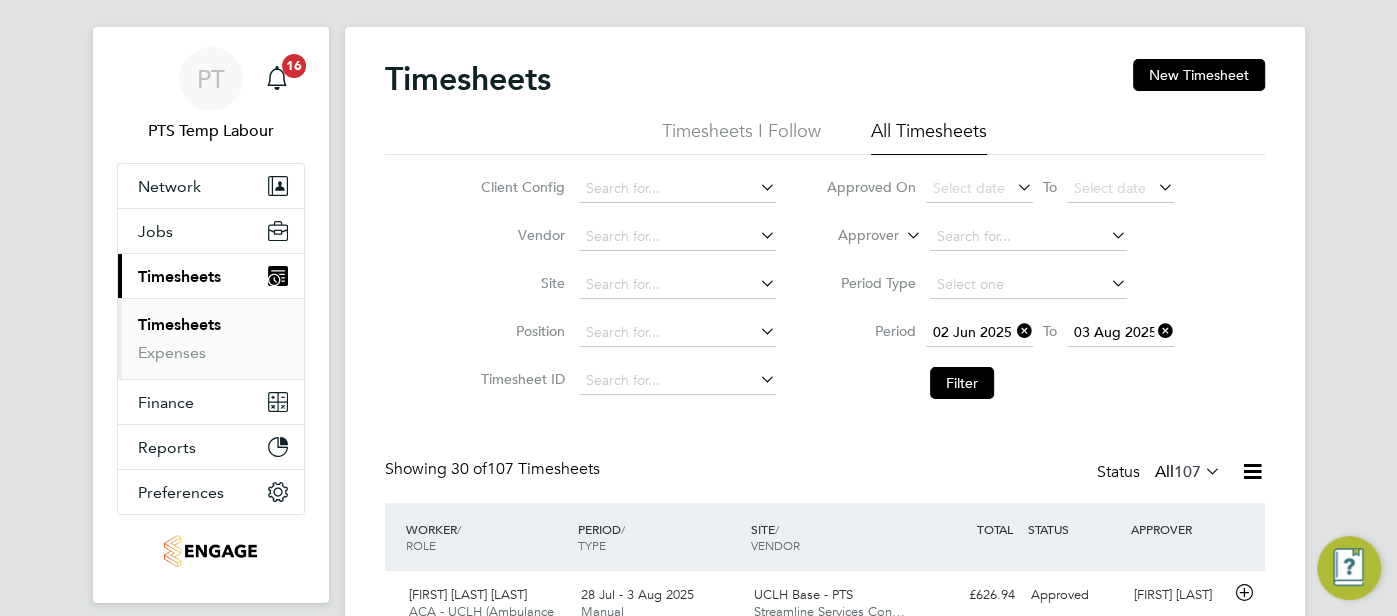 click on "Timesheets New Timesheet Timesheets I Follow All Timesheets Client Config   Vendor   Site   Position   Timesheet ID   Approved On
Select date
To
Select date
Approver     Period Type   Period
02 Jun 2025
To
03 Aug 2025
Filter Showing   30 of  107 Timesheets Status  All  107  WORKER  / ROLE WORKER  / PERIOD PERIOD  / TYPE SITE  / VENDOR TOTAL   TOTAL  / STATUS STATUS APPROVER [FIRST] [LAST] ACA - UCLH (Ambulance Care Assistant)   28 Jul - 3 Aug 2025 28 Jul - 3 Aug 2025 Manual UCLH Base - PTS Streamline Services Con… £626.94 Approved Approved [FIRST] [LAST] [FIRST] [LAST] Depot/Base Cleaner   28 Jul - 3 Aug 2025 28 Jul - 3 Aug 2025 Manual Canterbury Base - PTS Acclaim Recruitment Li… £99.25 Approved Approved [FIRST] [LAST] [FIRST] [LAST] Governance Coordinator PTS - Hybrid   28 Jul - 3 Aug 2025 28 Jul - 3 Aug 2025 Manual Senior PTS Overheads Magnus Search Ltd £804.10 Approved Approved [FIRST] [LAST] [FIRST] [LAST] Depot/Base Cleaner   Manual £0.00" 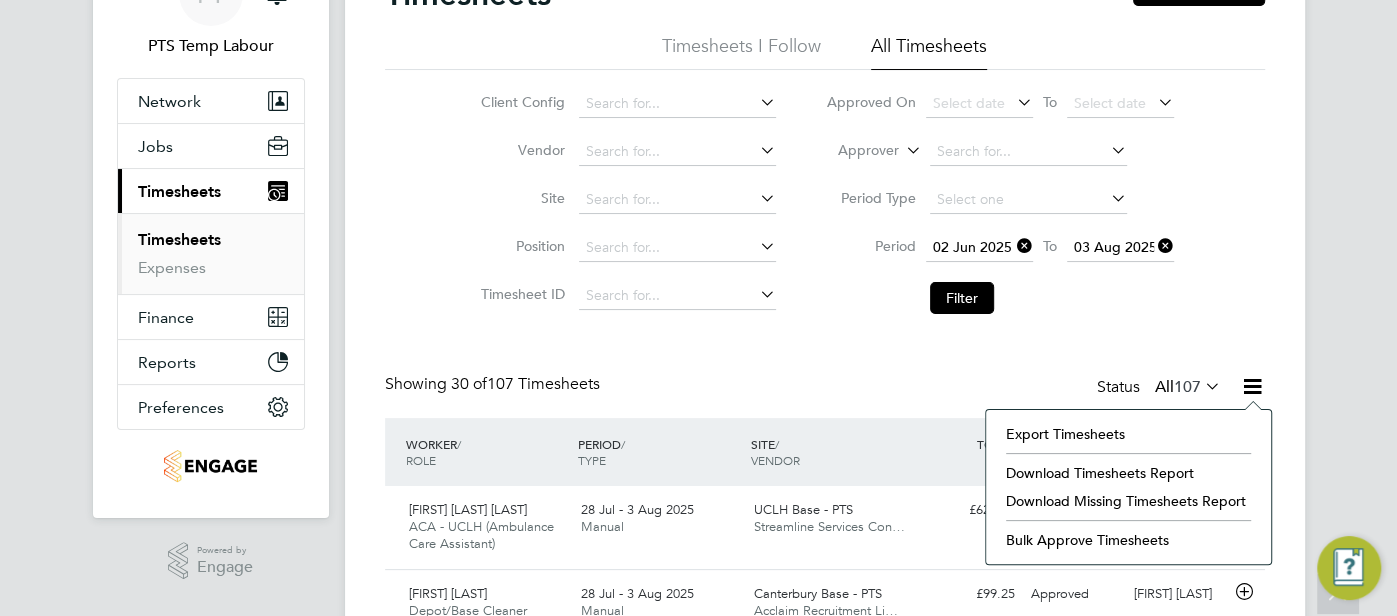 click on "Download Timesheets Report" 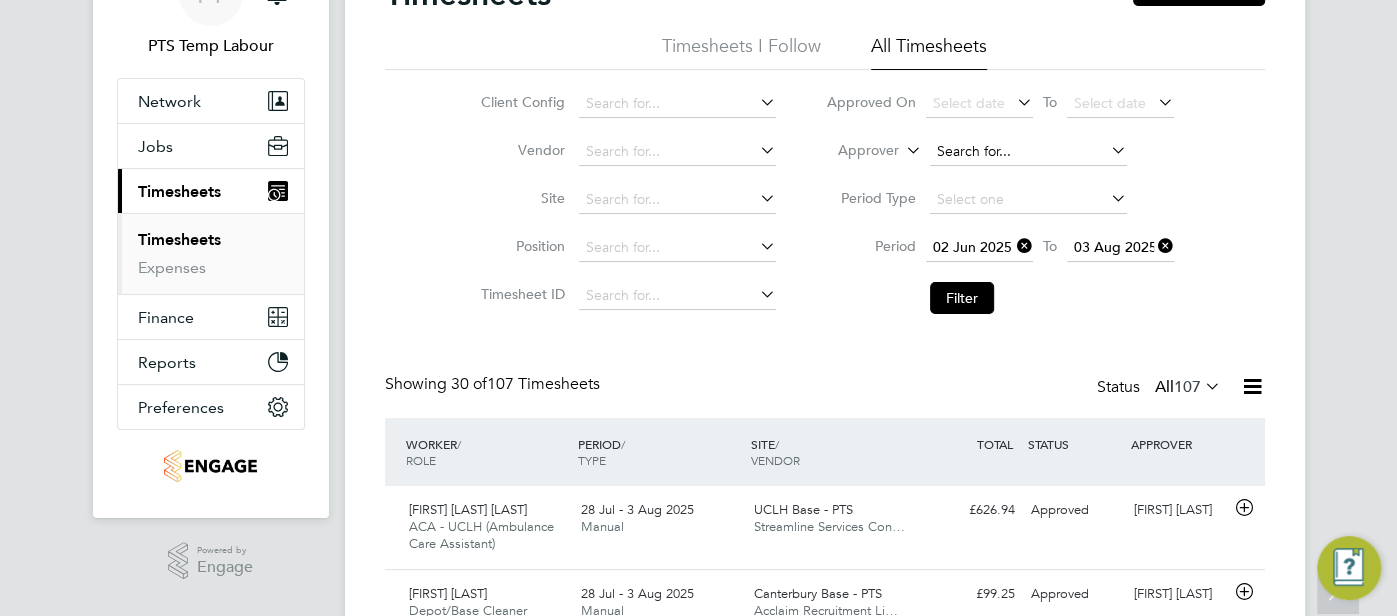 click 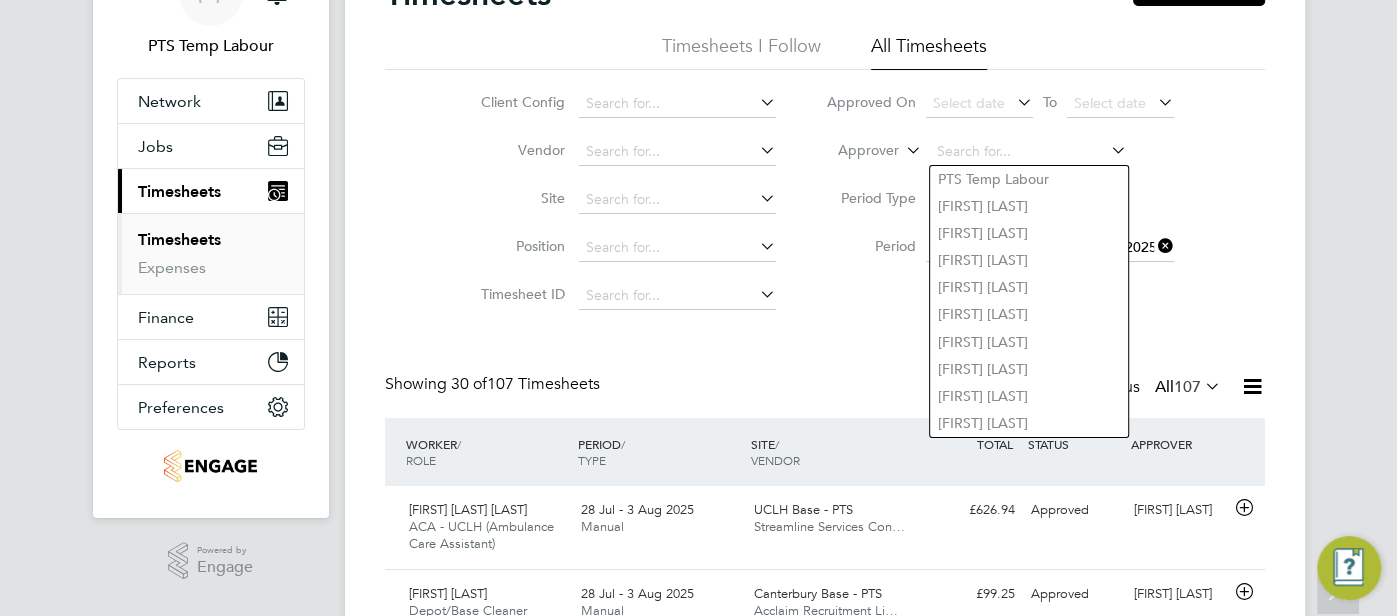 drag, startPoint x: 914, startPoint y: 150, endPoint x: 903, endPoint y: 165, distance: 18.601076 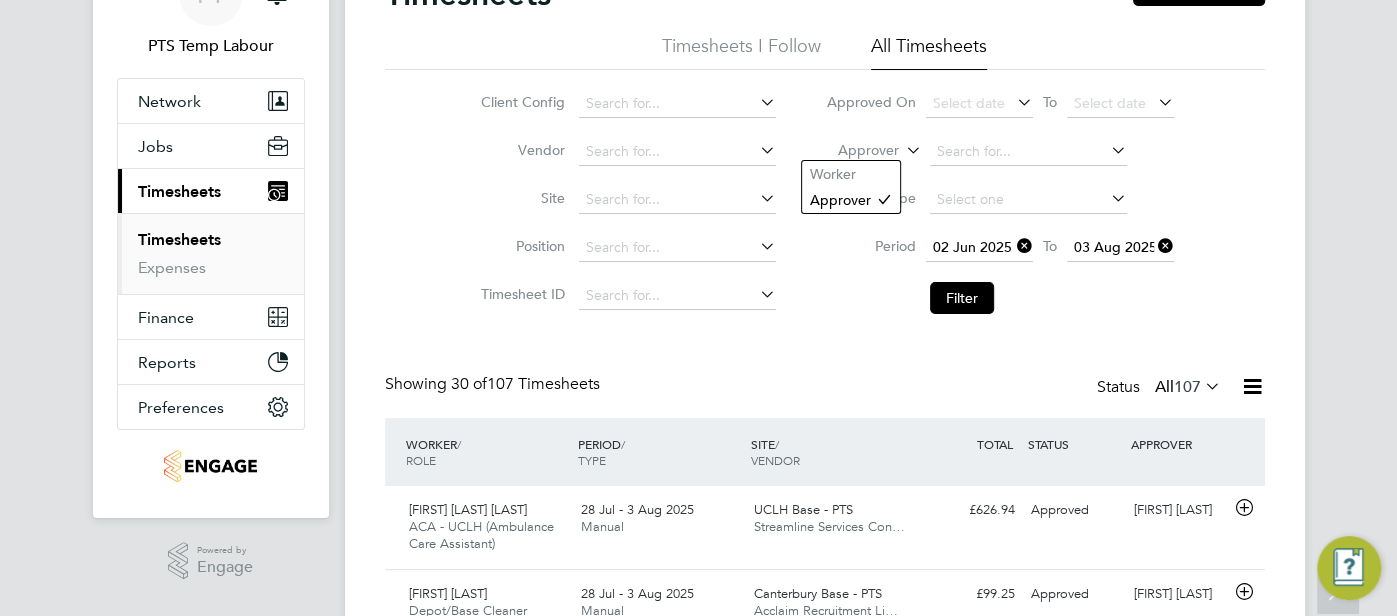 click on "Worker" 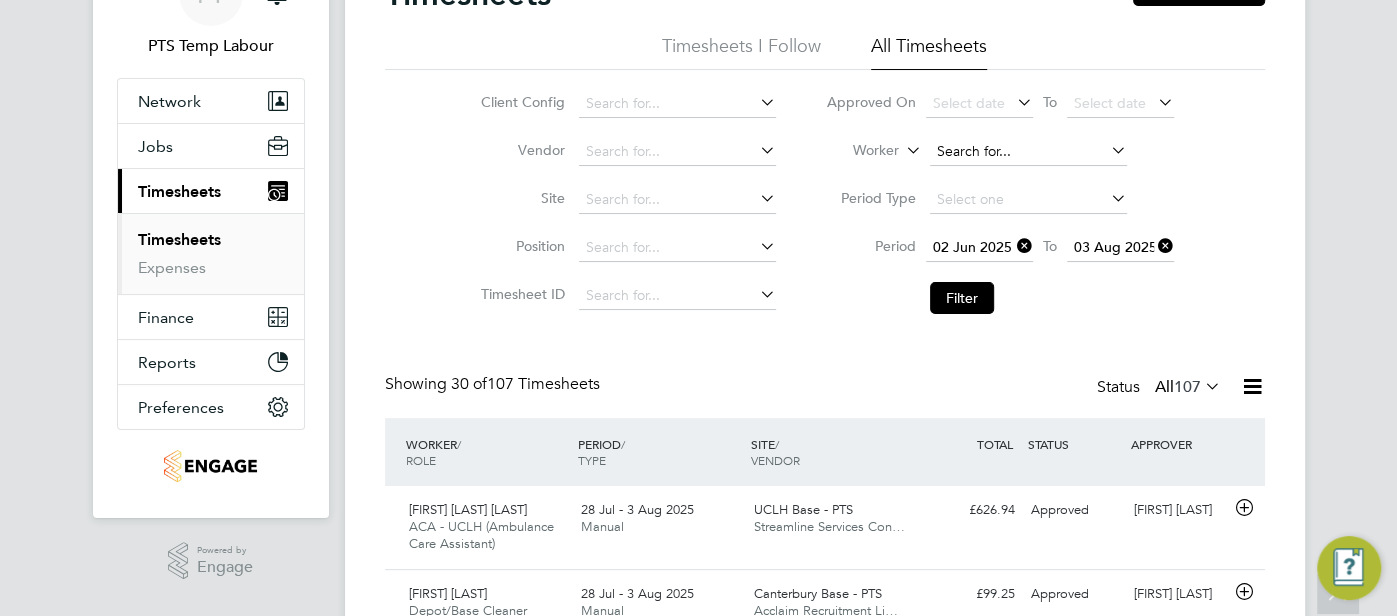 click 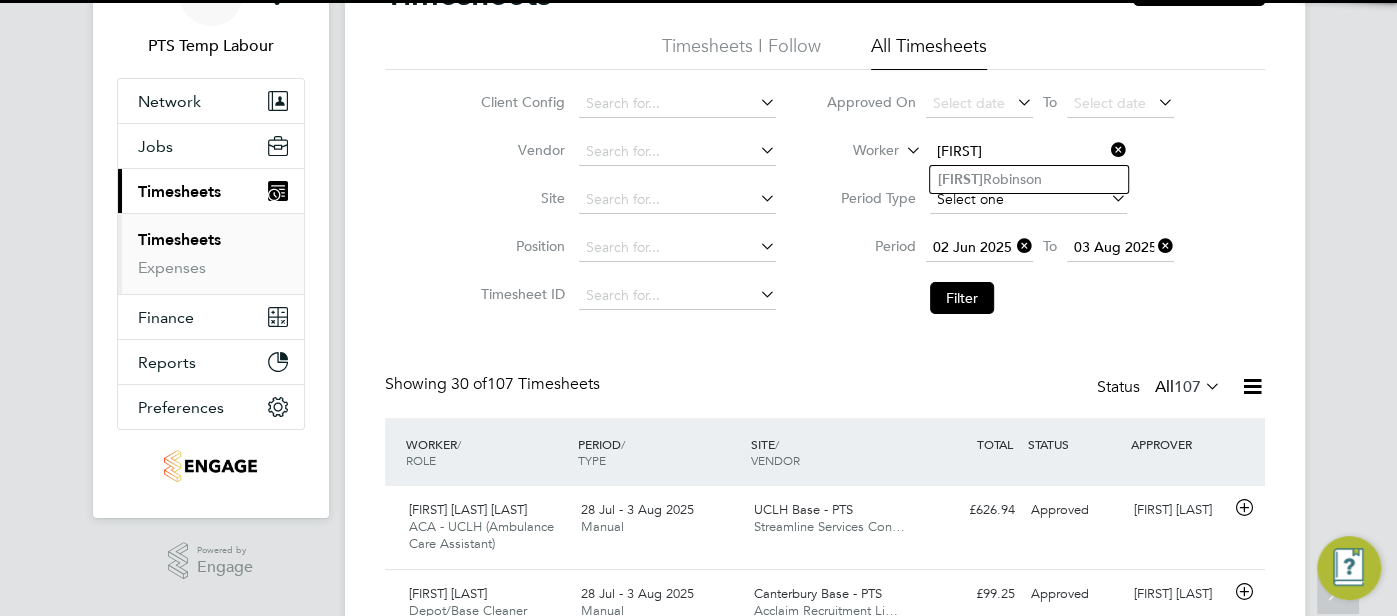 drag, startPoint x: 984, startPoint y: 175, endPoint x: 965, endPoint y: 206, distance: 36.359318 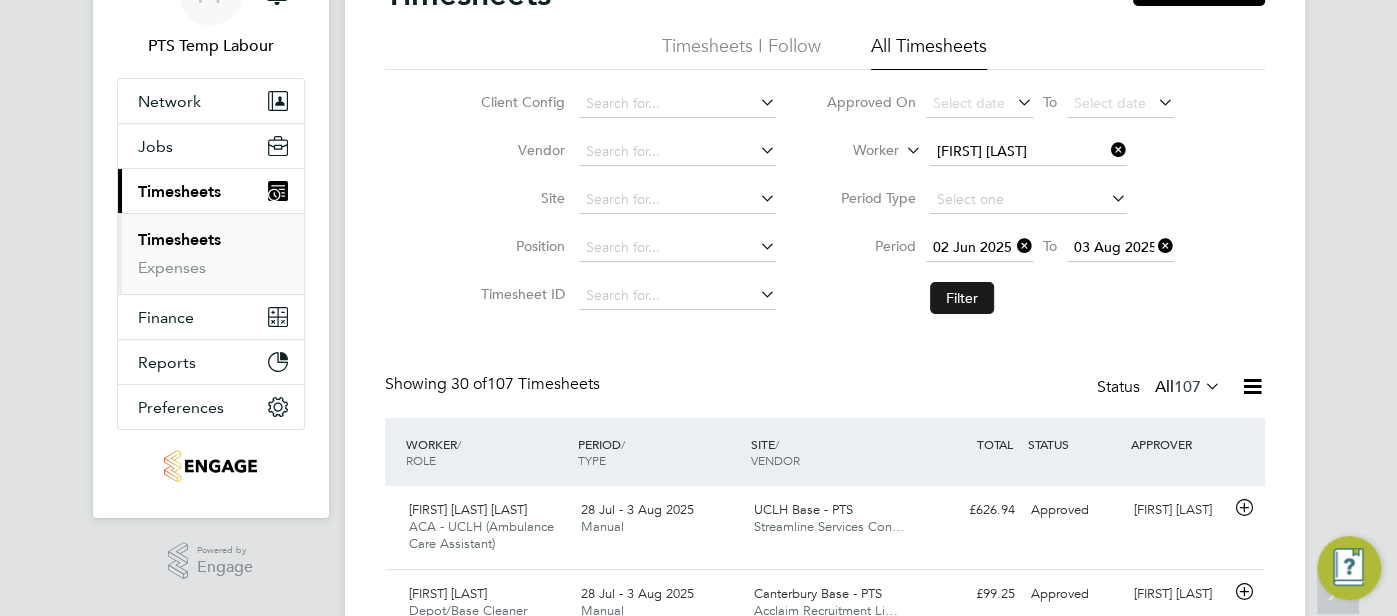 click on "Filter" 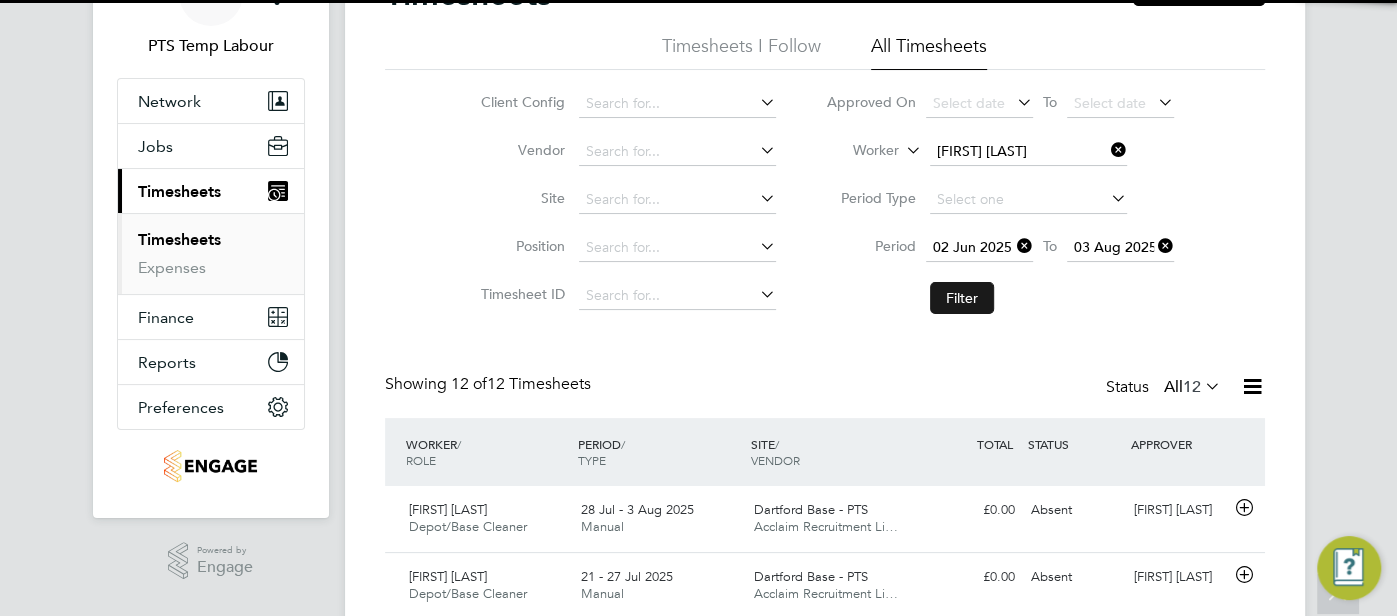 scroll, scrollTop: 10, scrollLeft: 10, axis: both 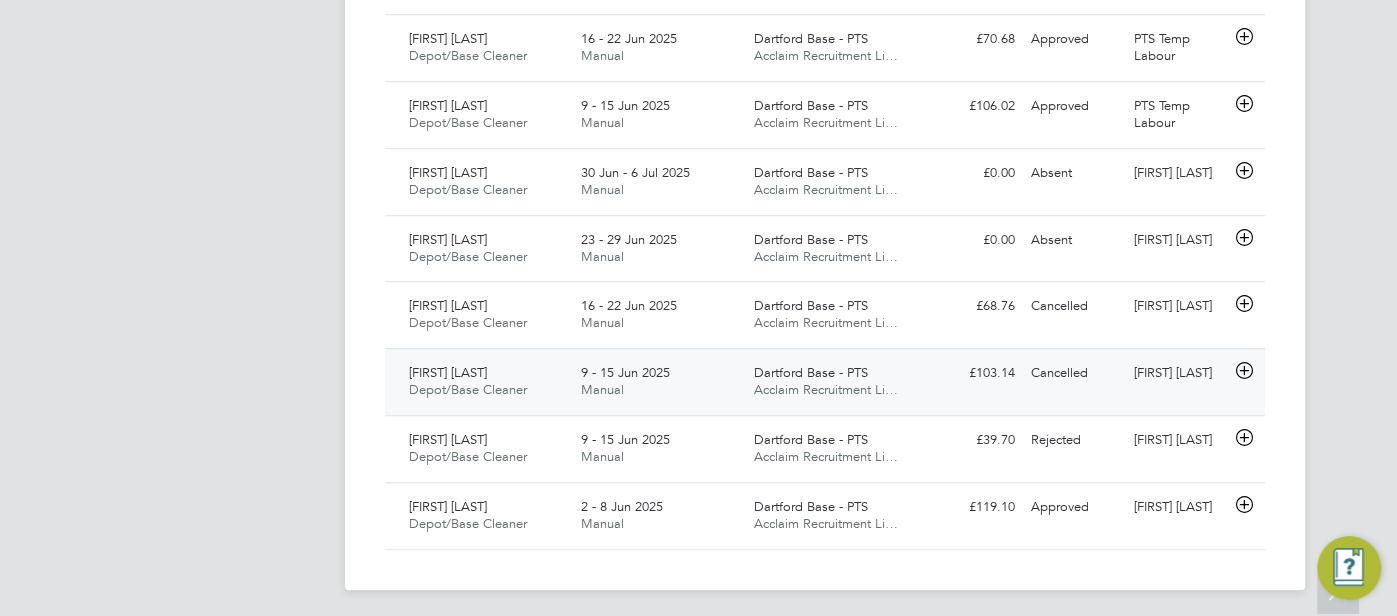 click on "Cancelled" 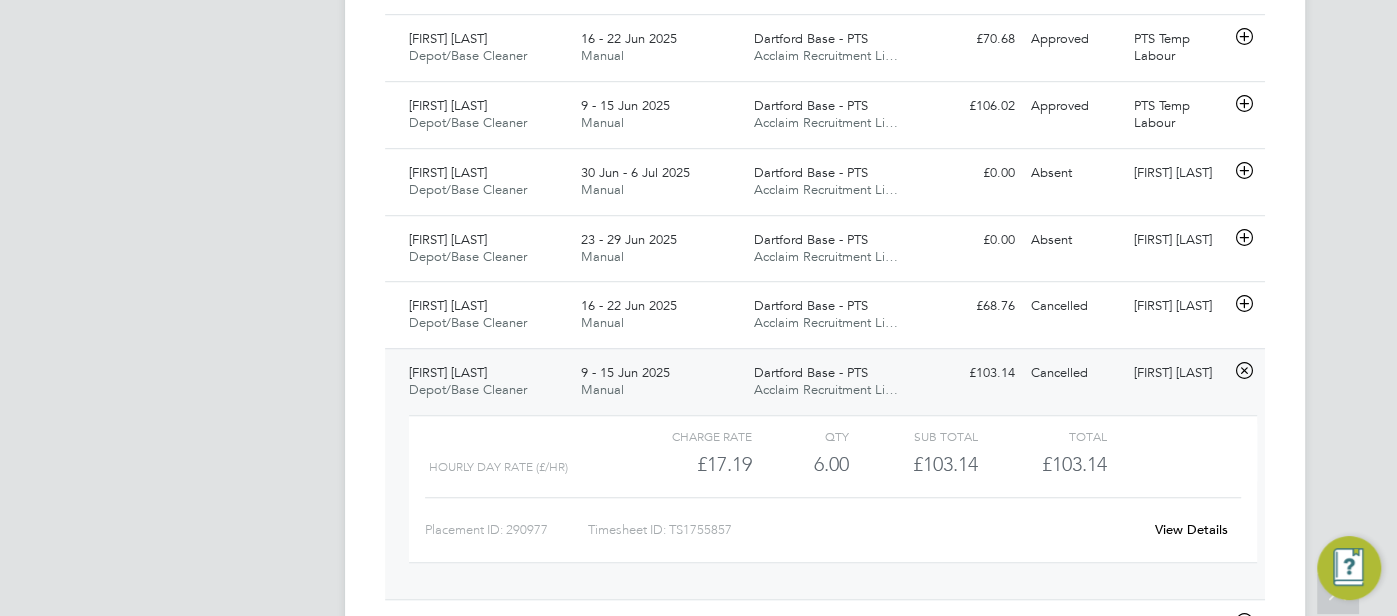 click on "View Details" 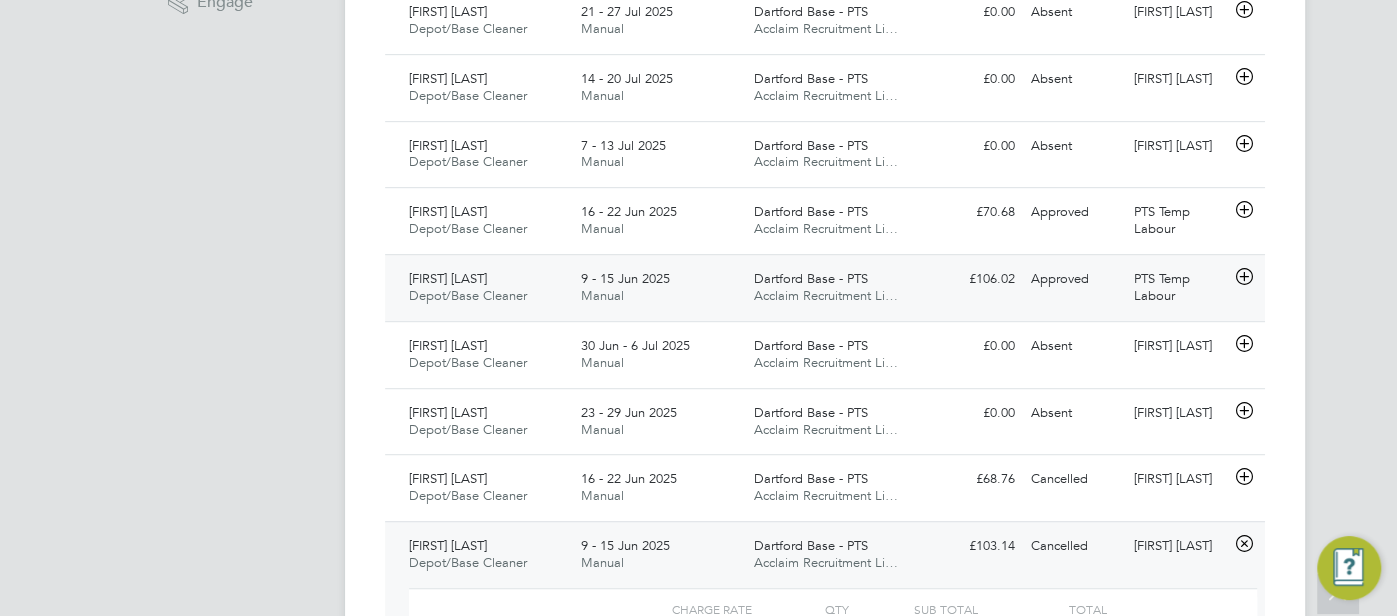scroll, scrollTop: 666, scrollLeft: 0, axis: vertical 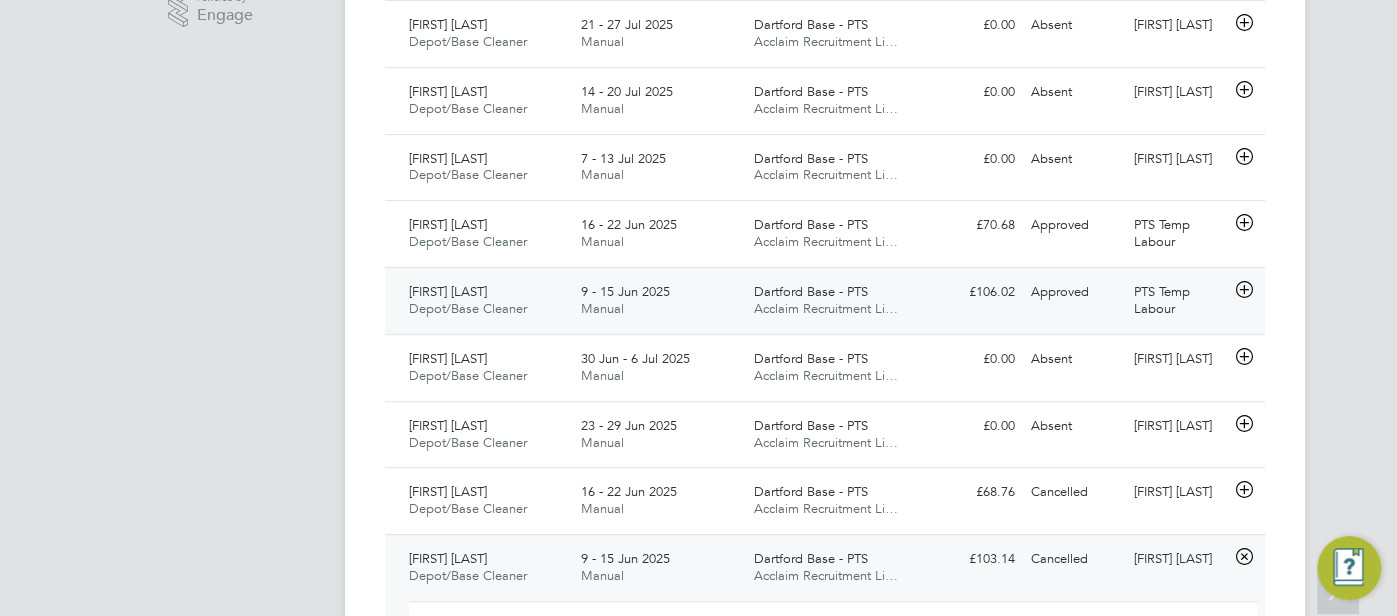 click on "Approved" 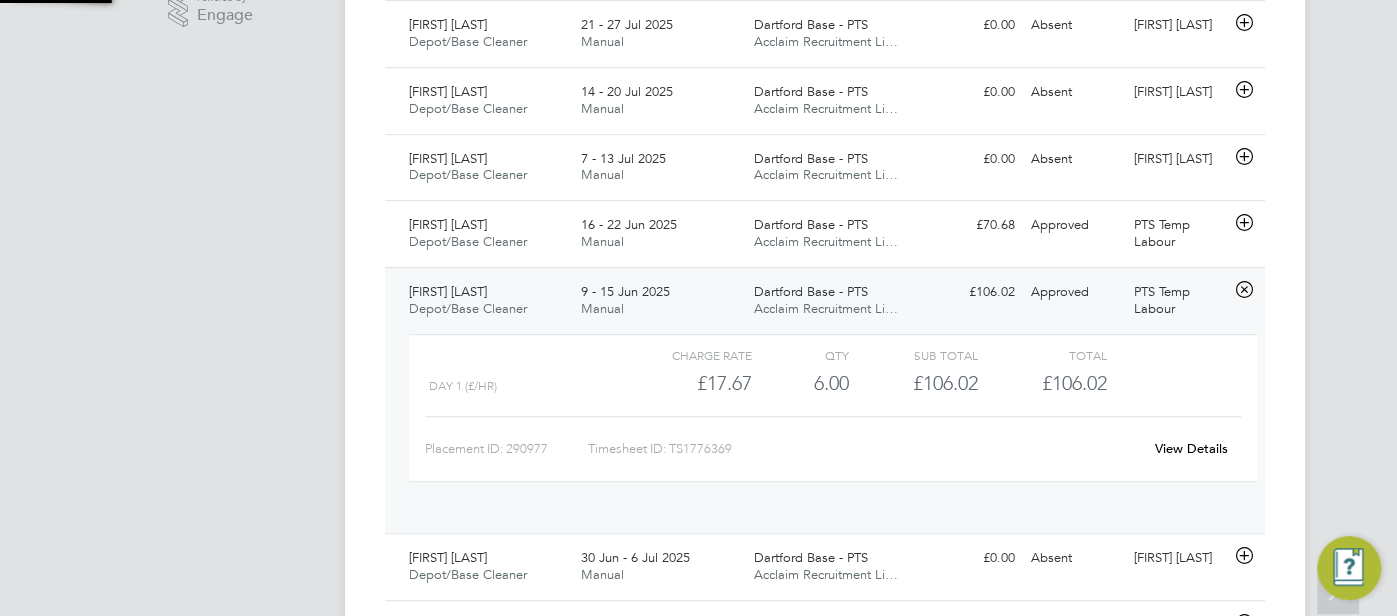 scroll, scrollTop: 10, scrollLeft: 10, axis: both 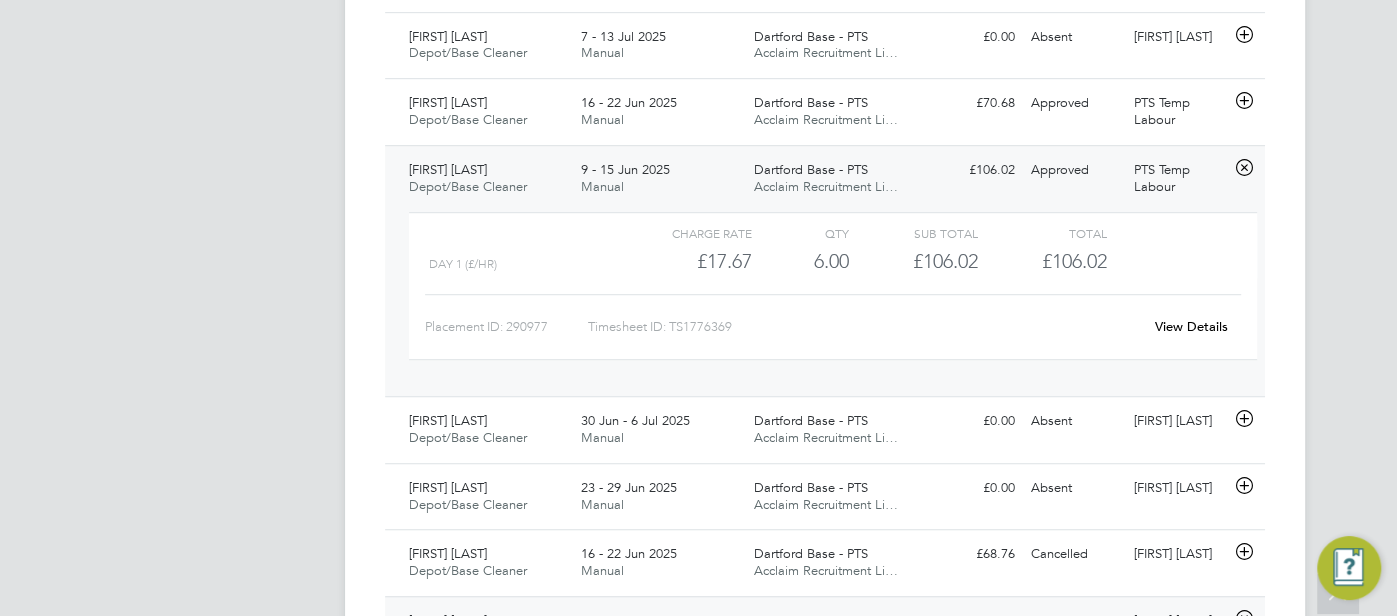 click on "View Details" 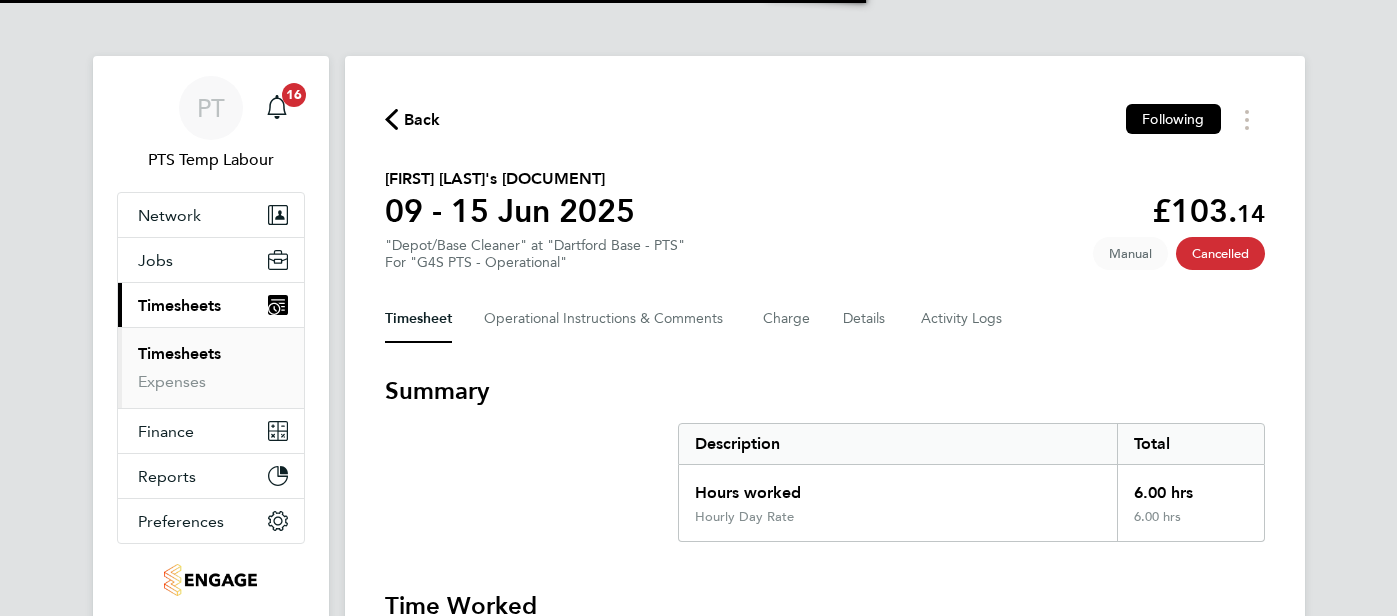 scroll, scrollTop: 0, scrollLeft: 0, axis: both 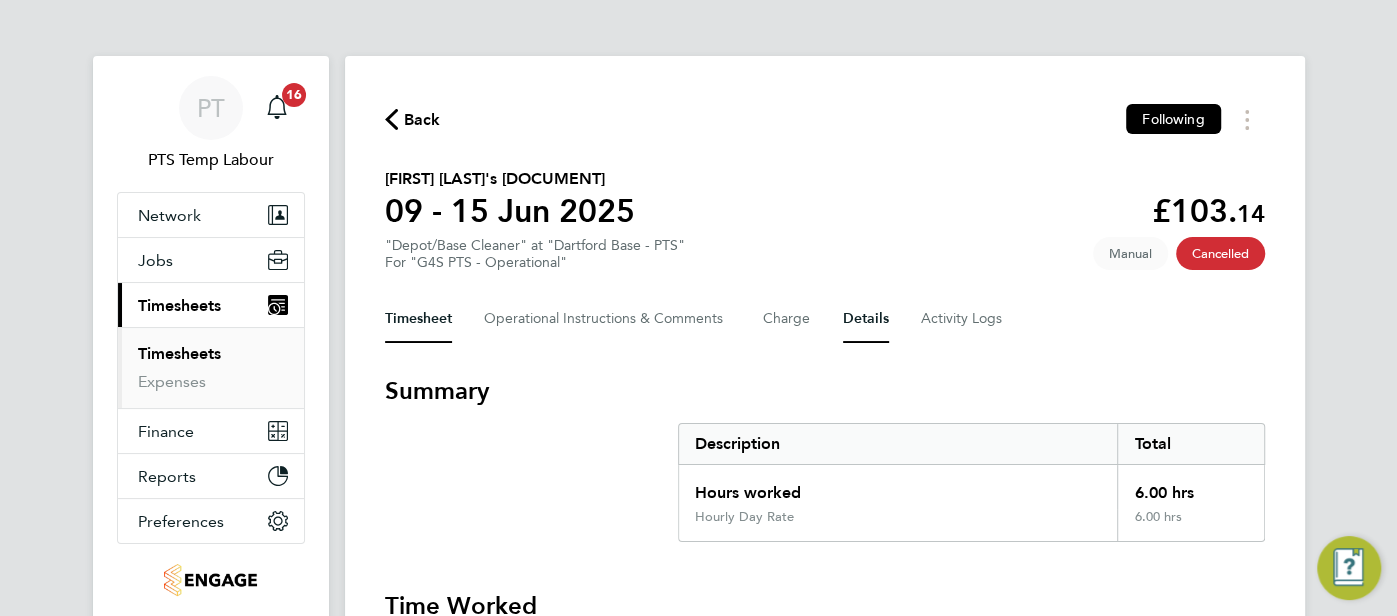 click on "Details" at bounding box center [866, 319] 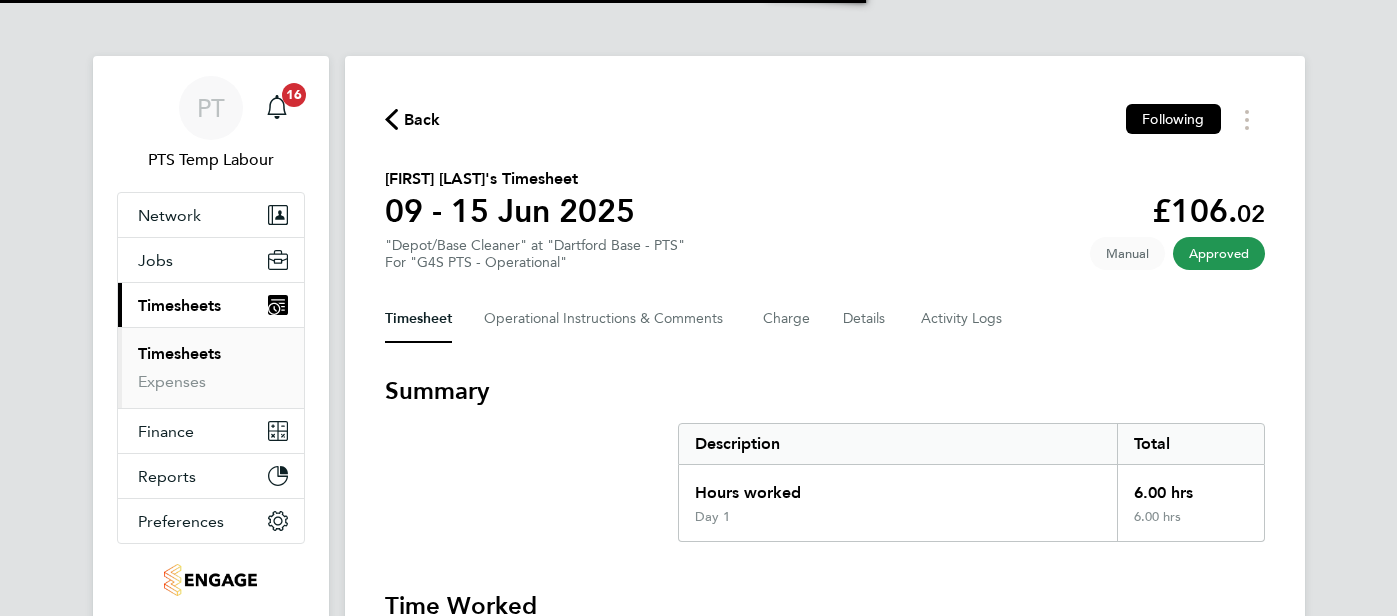 scroll, scrollTop: 0, scrollLeft: 0, axis: both 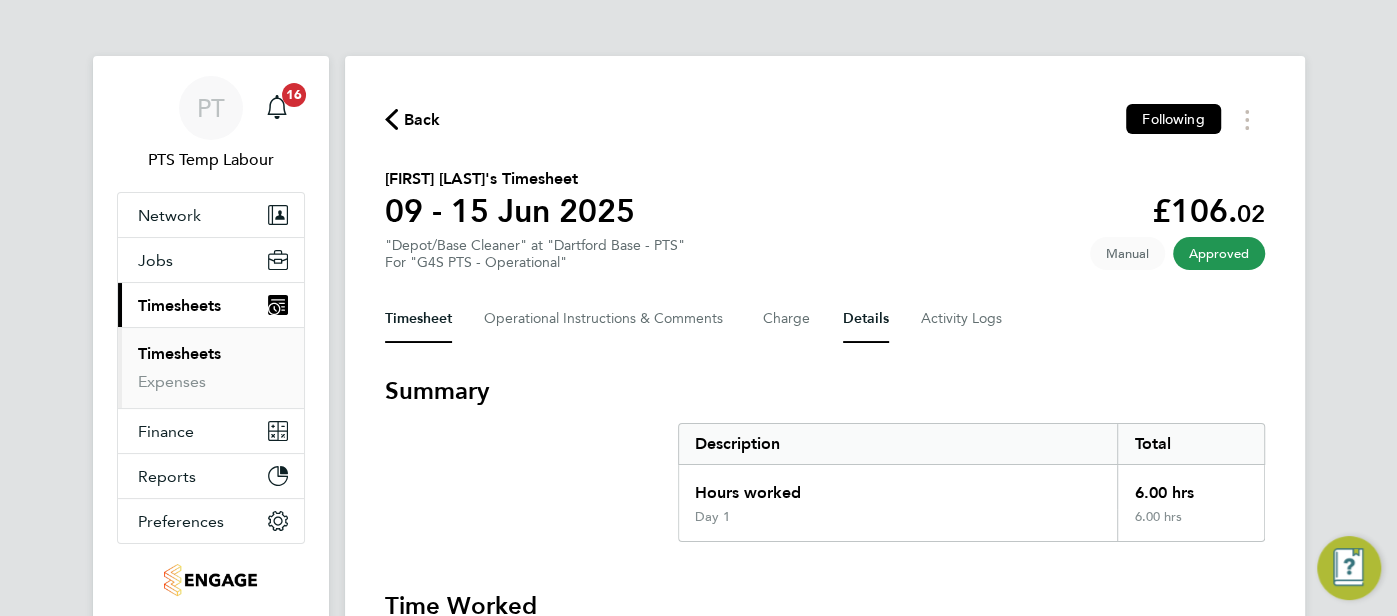 click on "Details" at bounding box center (866, 319) 